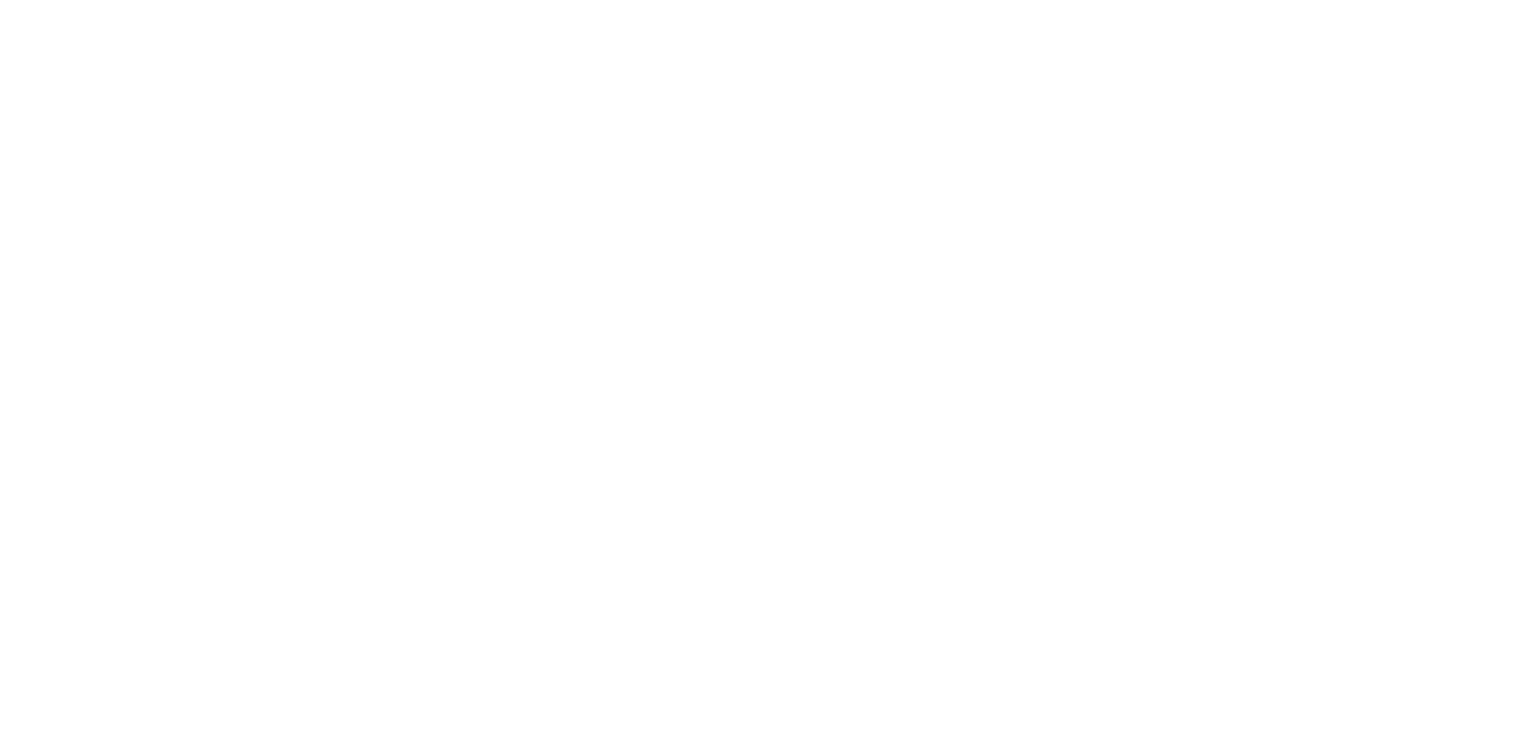 scroll, scrollTop: 0, scrollLeft: 0, axis: both 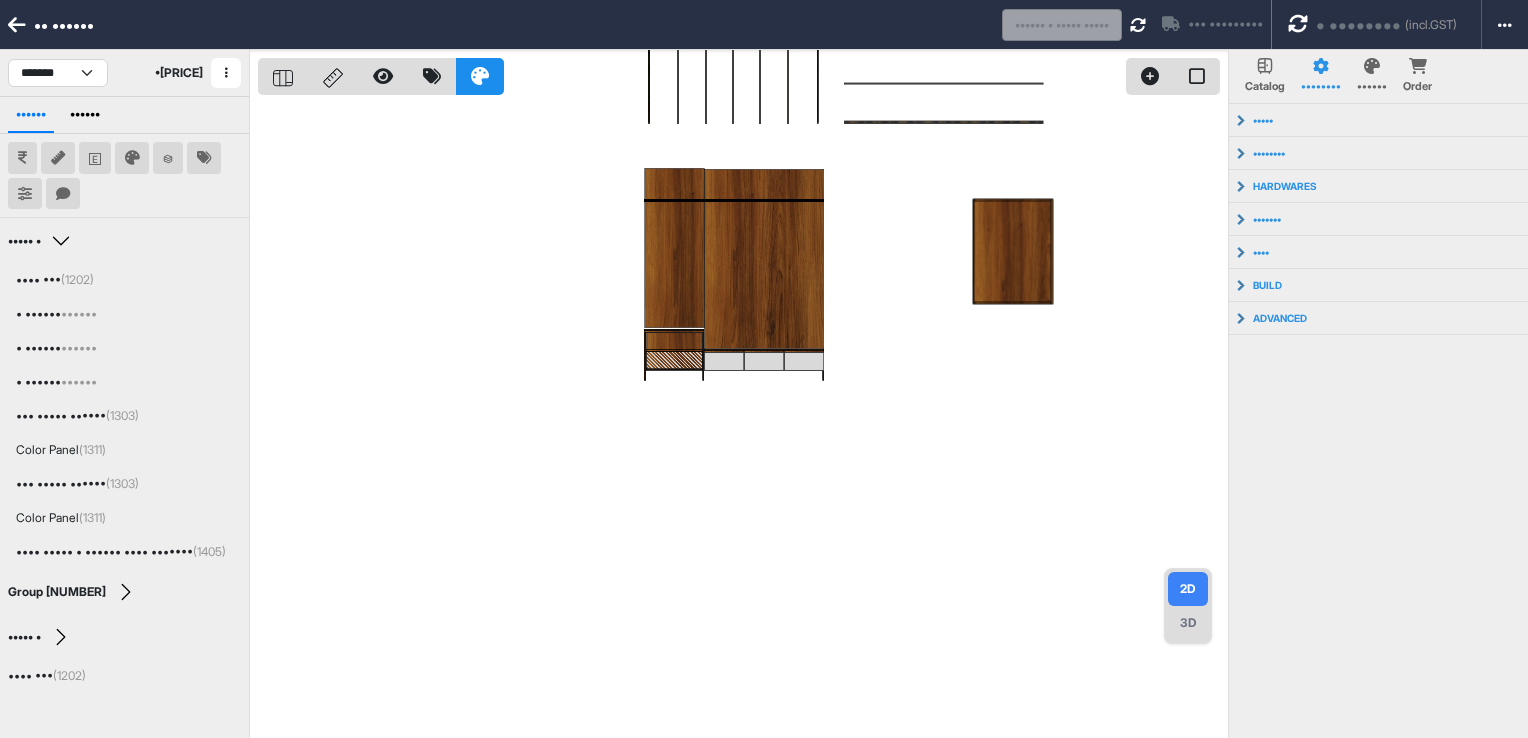 click at bounding box center (17, 25) 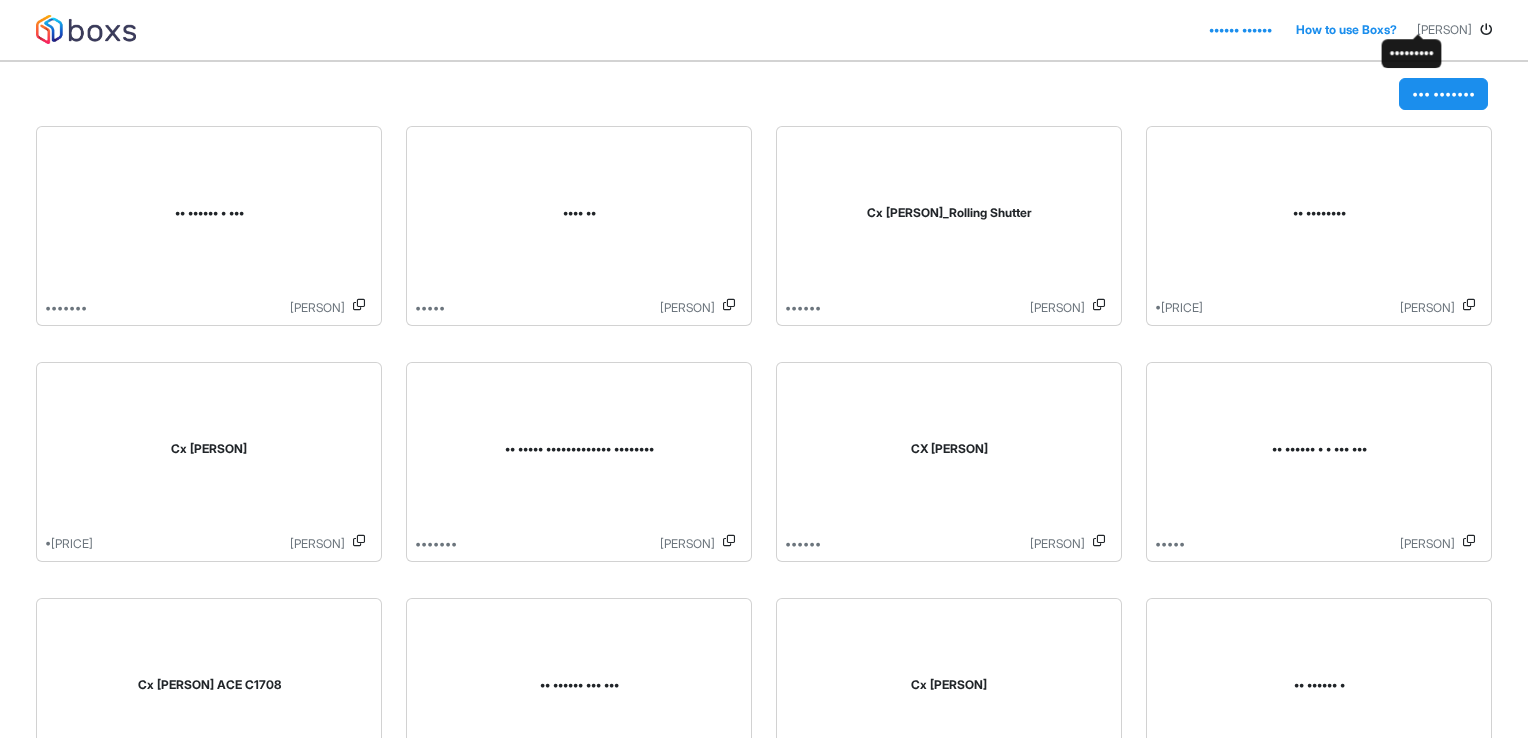 drag, startPoint x: 1448, startPoint y: 25, endPoint x: 1000, endPoint y: 74, distance: 450.67172 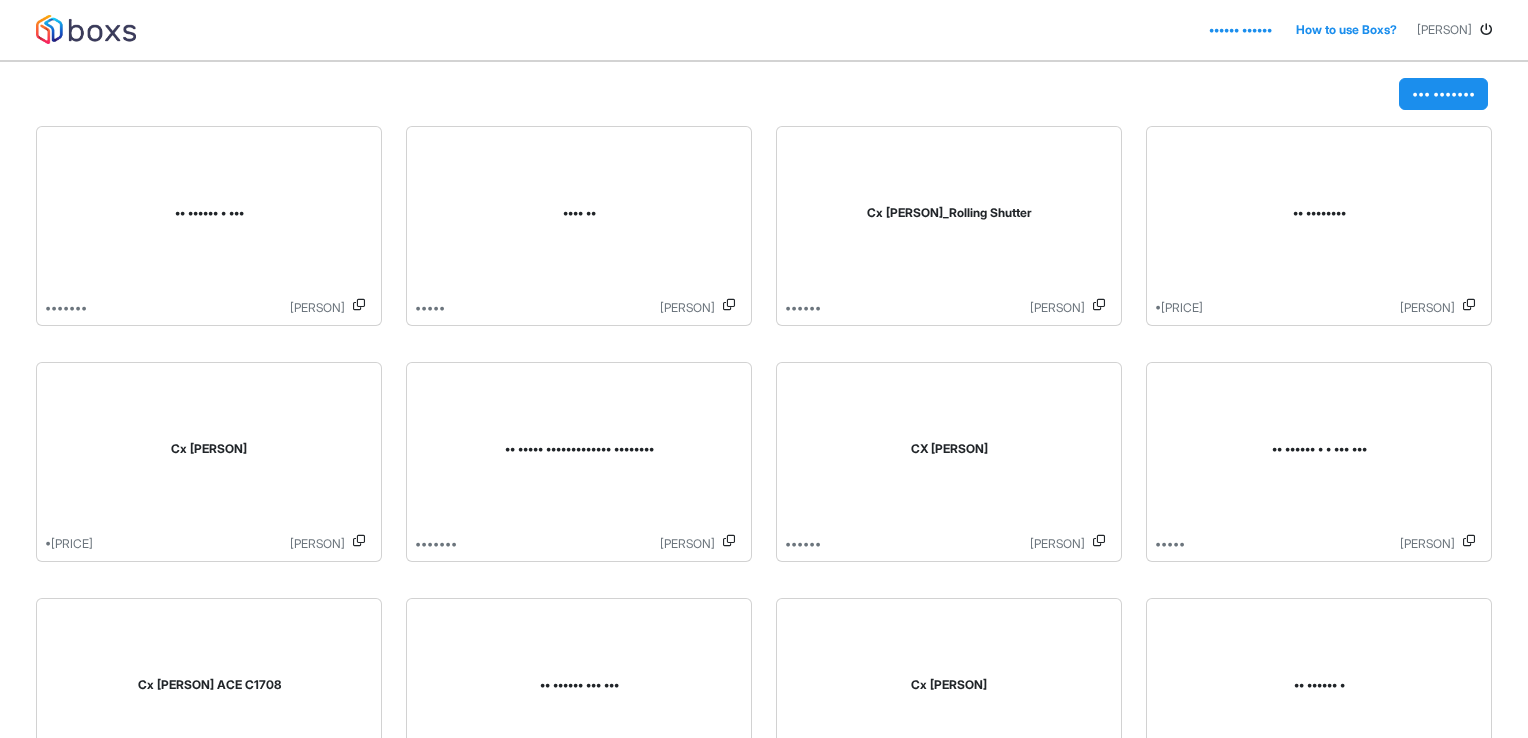 click on "[PERSON]" at bounding box center (1444, 30) 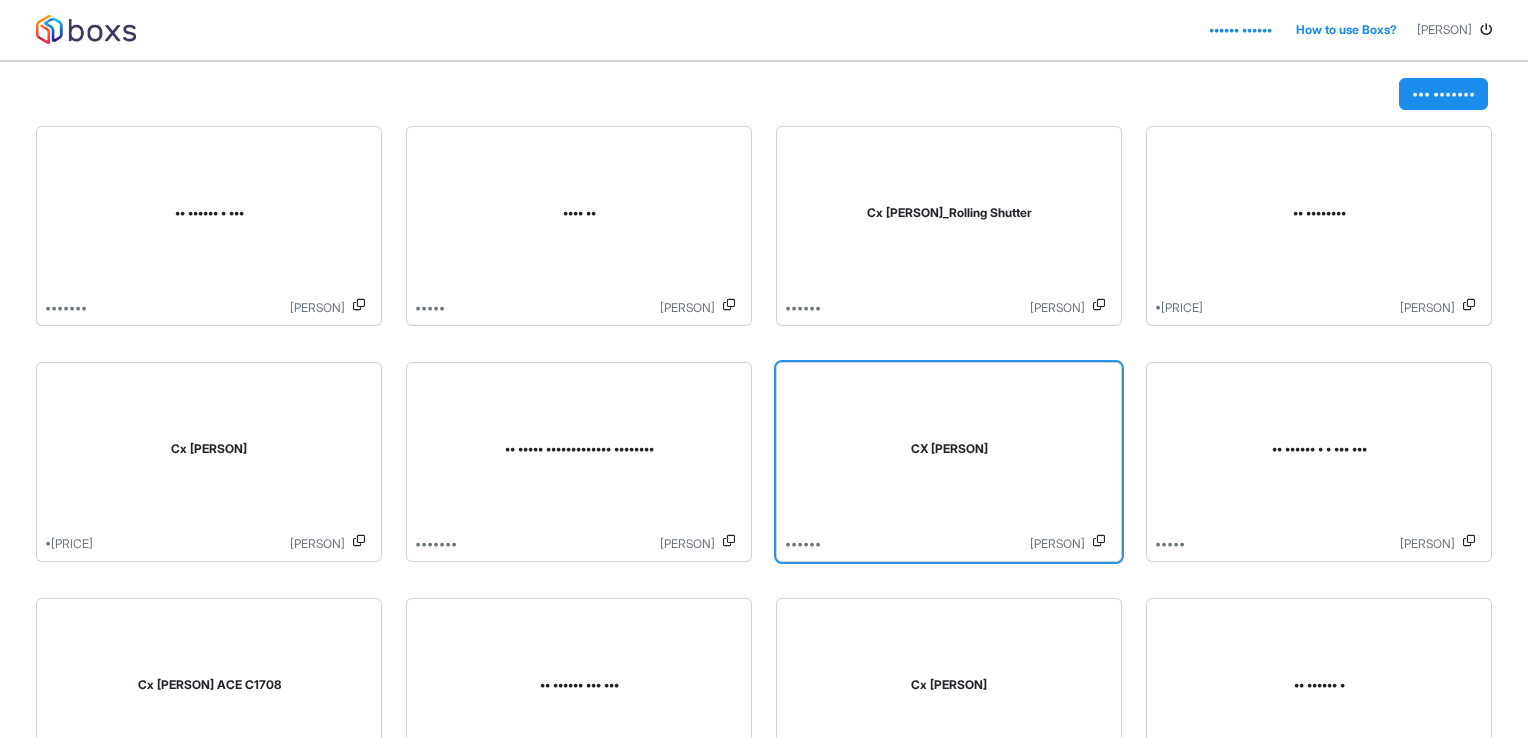 click on "CX [PERSON]" at bounding box center (949, 453) 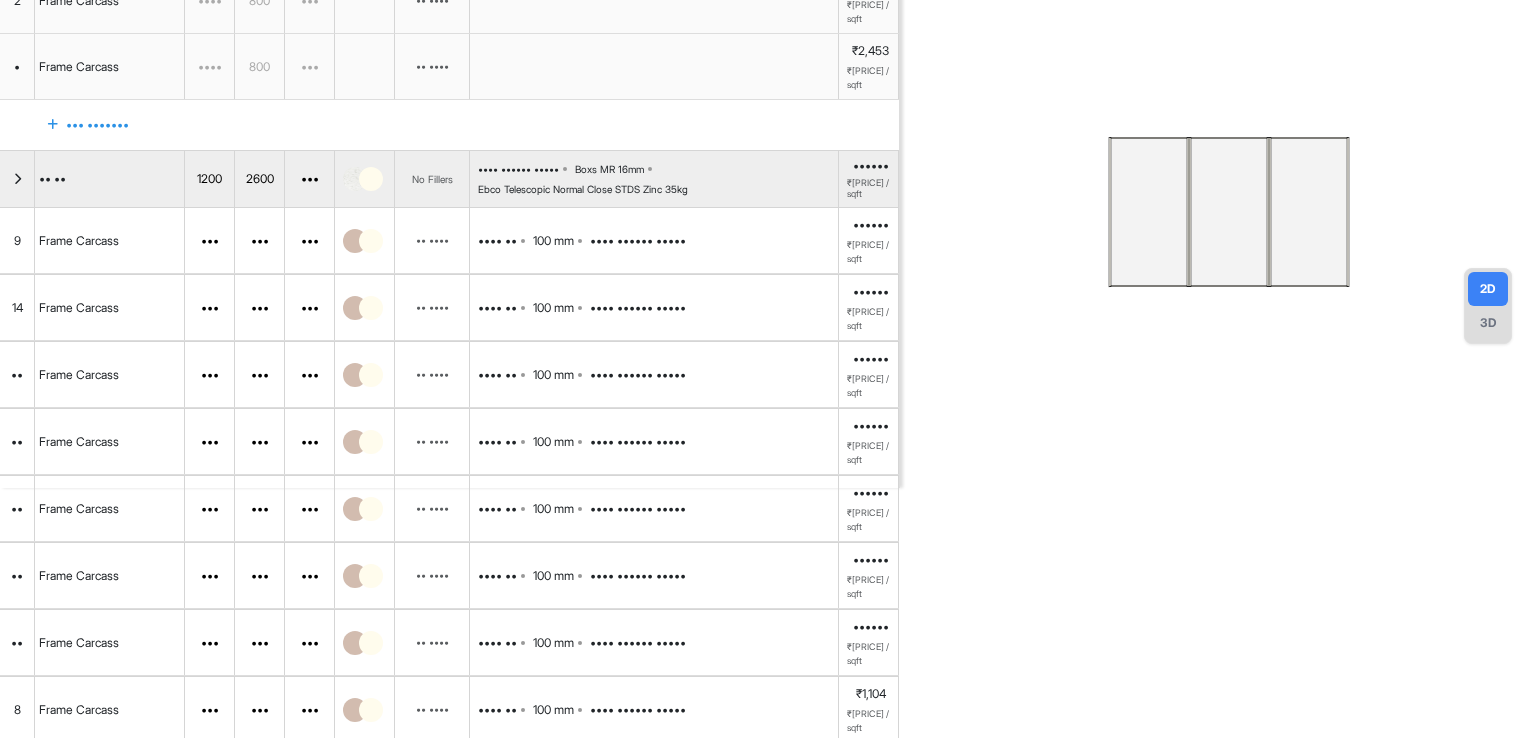 scroll, scrollTop: 0, scrollLeft: 0, axis: both 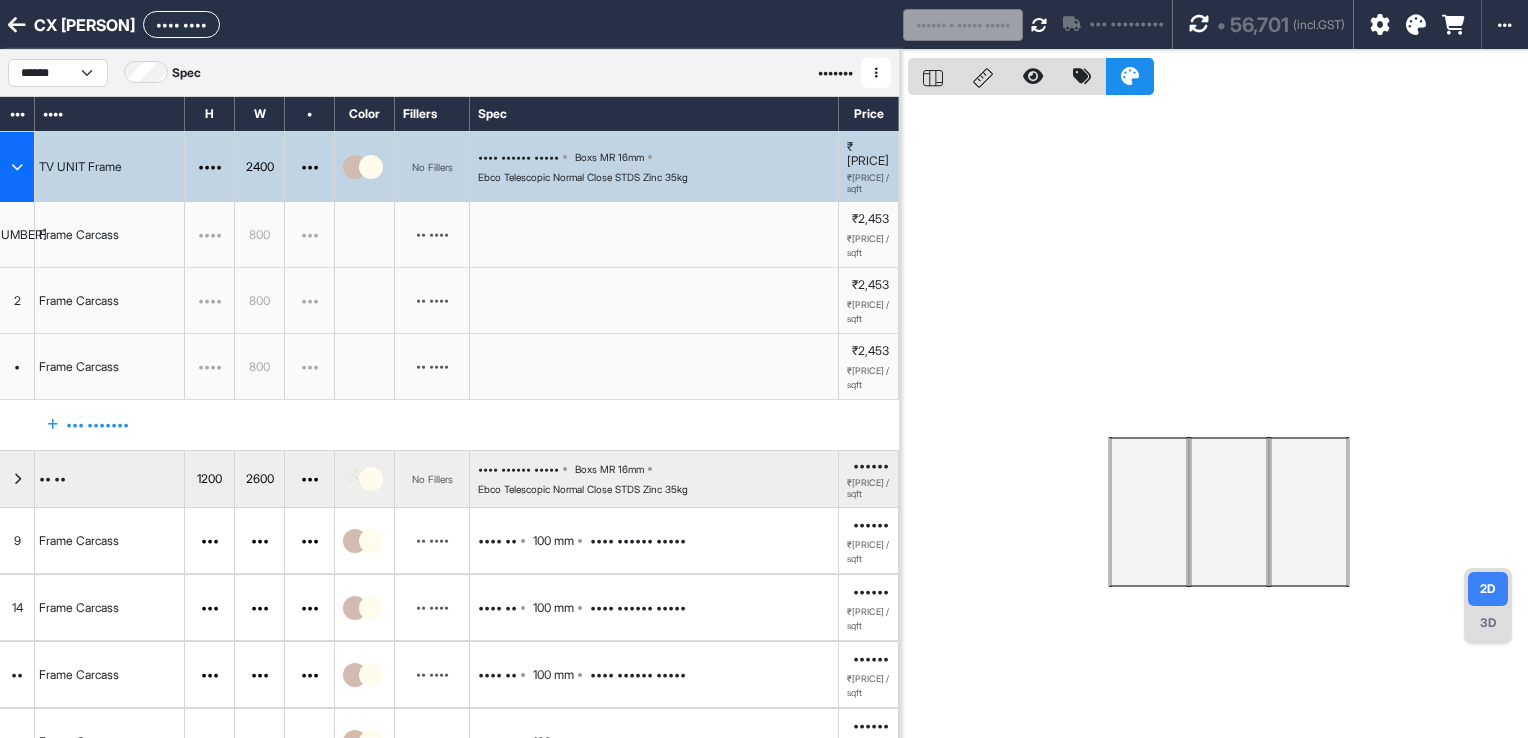 click at bounding box center [17, 25] 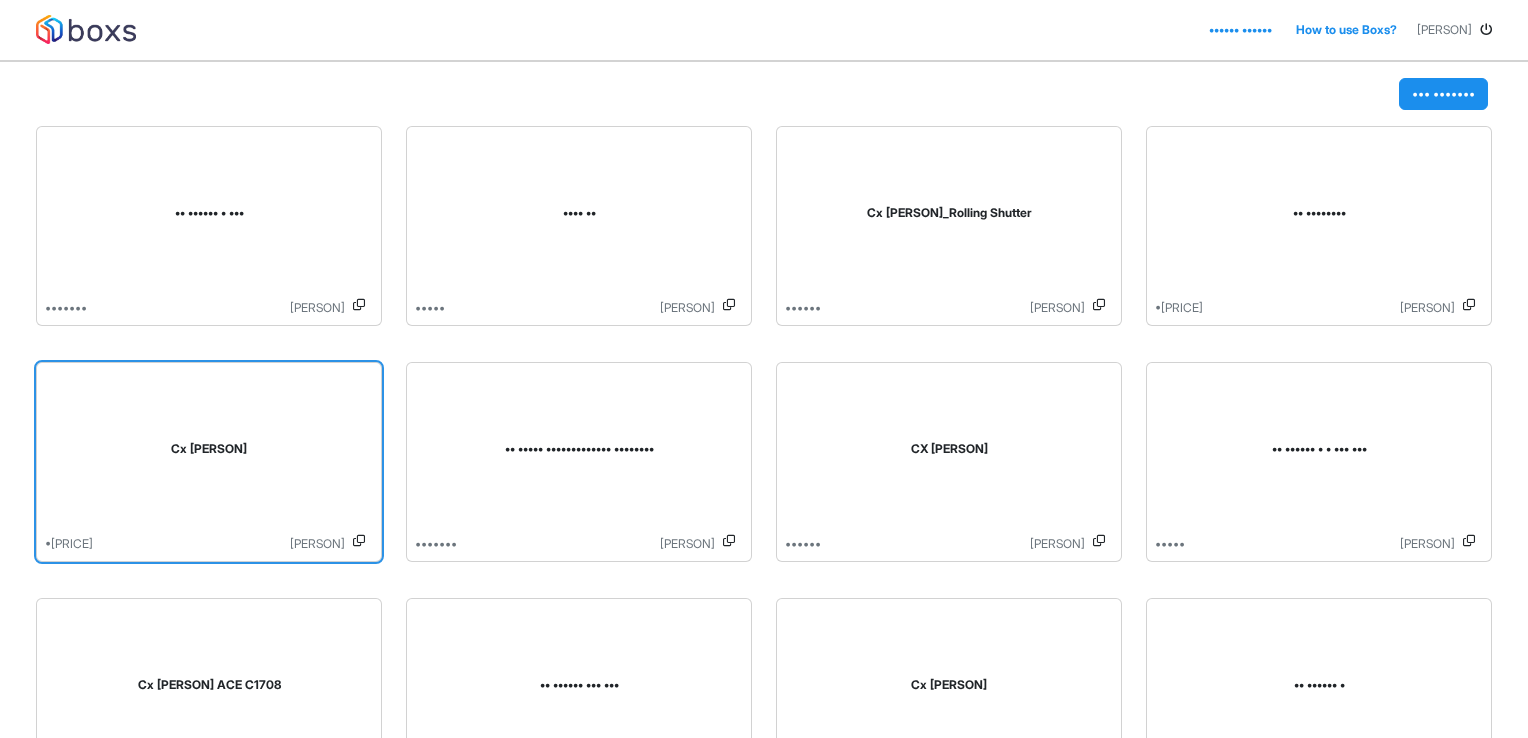 click on "Cx [PERSON]" at bounding box center (209, 453) 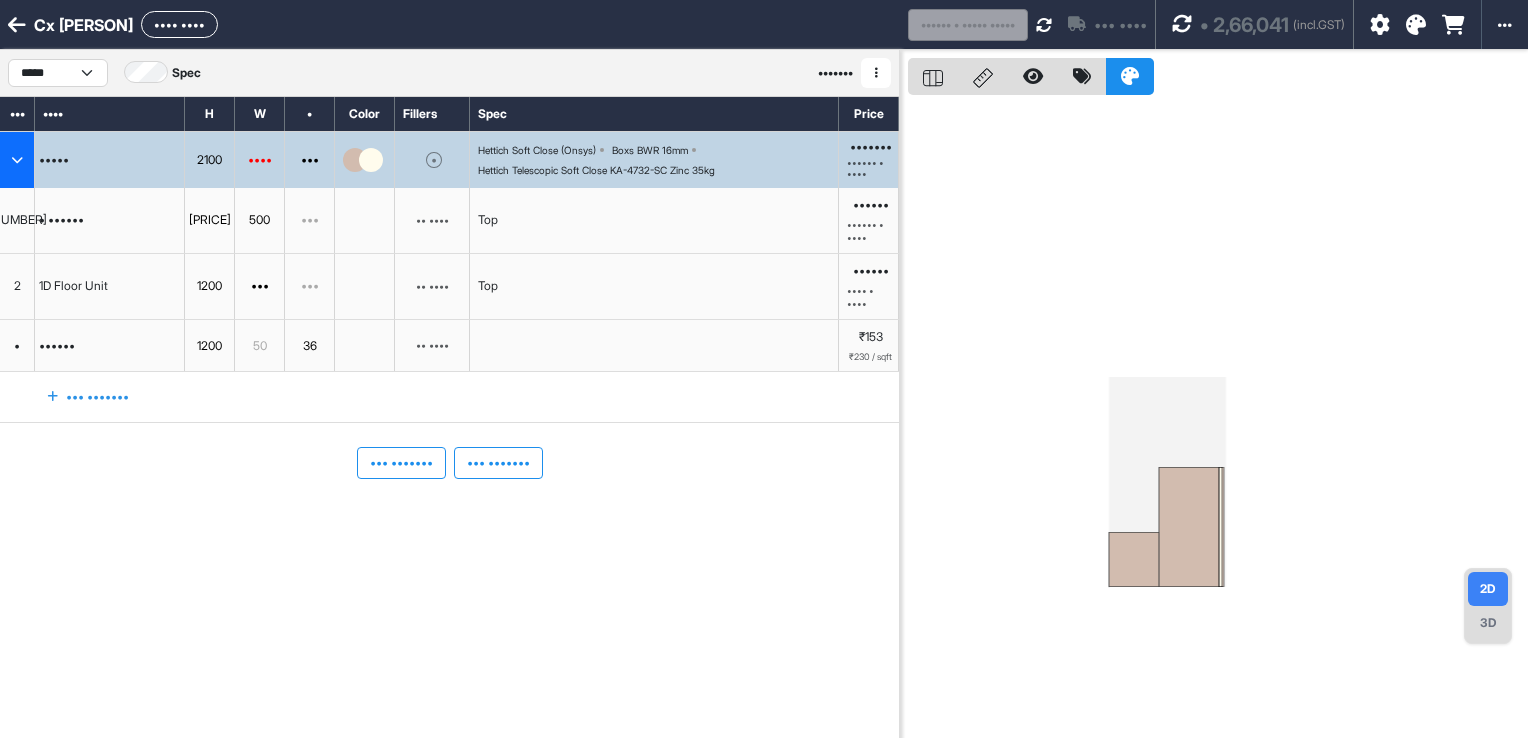 click at bounding box center [17, 25] 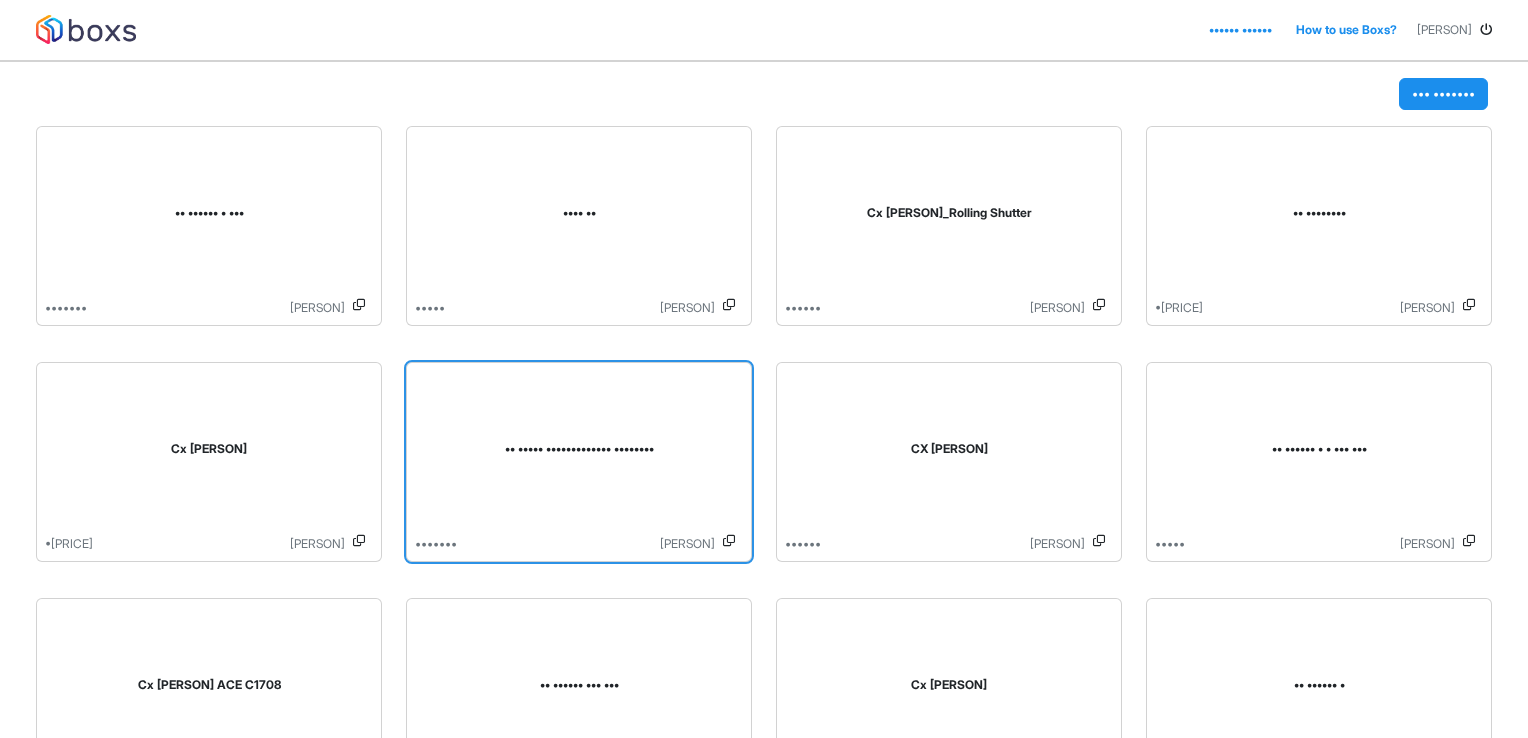 click on "•• ••••• ••••••••••••• ••••••••" at bounding box center [579, 453] 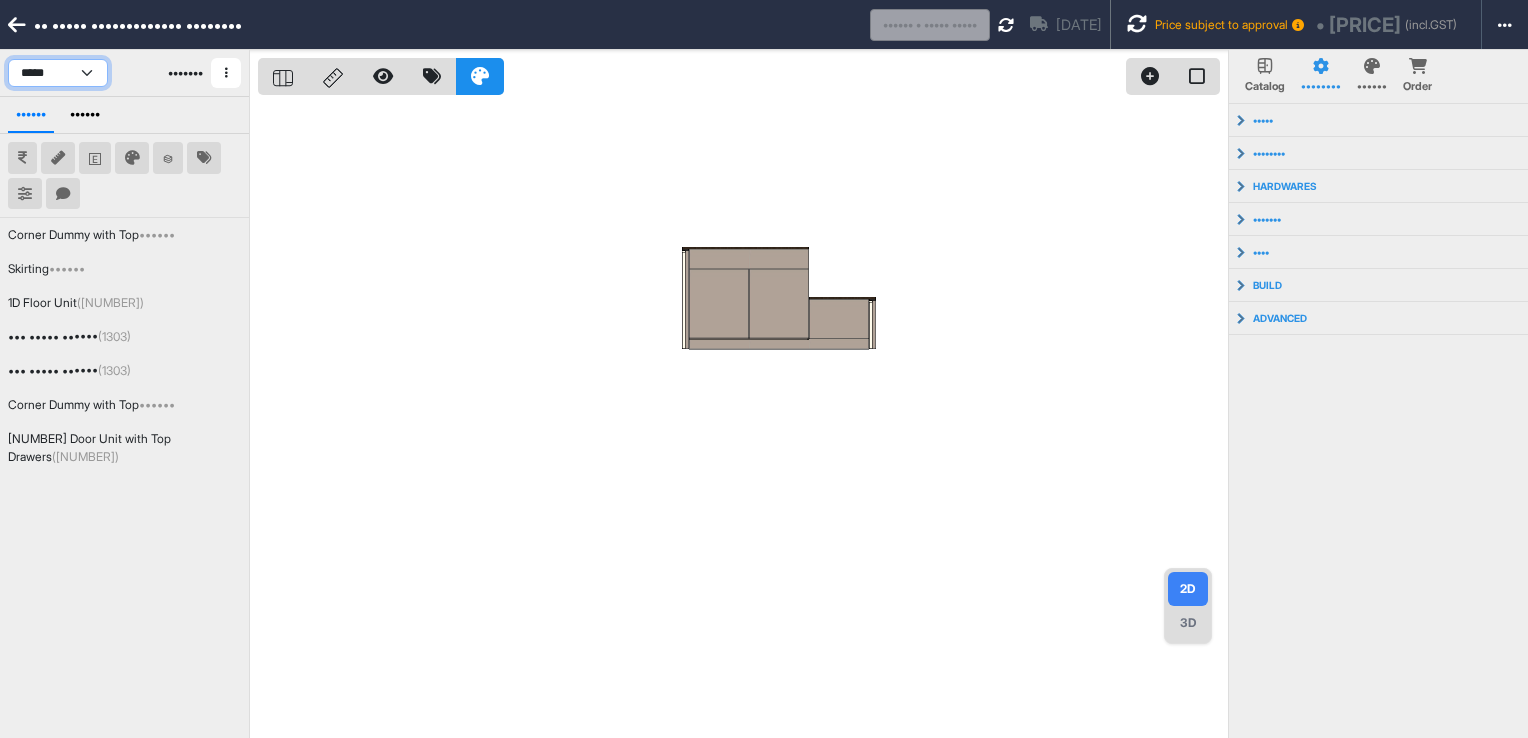 click on "••••• •••••• •••••••••••• •••••• ••••••••••••• ••••••••••••• ••••••••••••• •••••• •••••••••••• •••••• •••••• ••••••• •••••••" at bounding box center (58, 73) 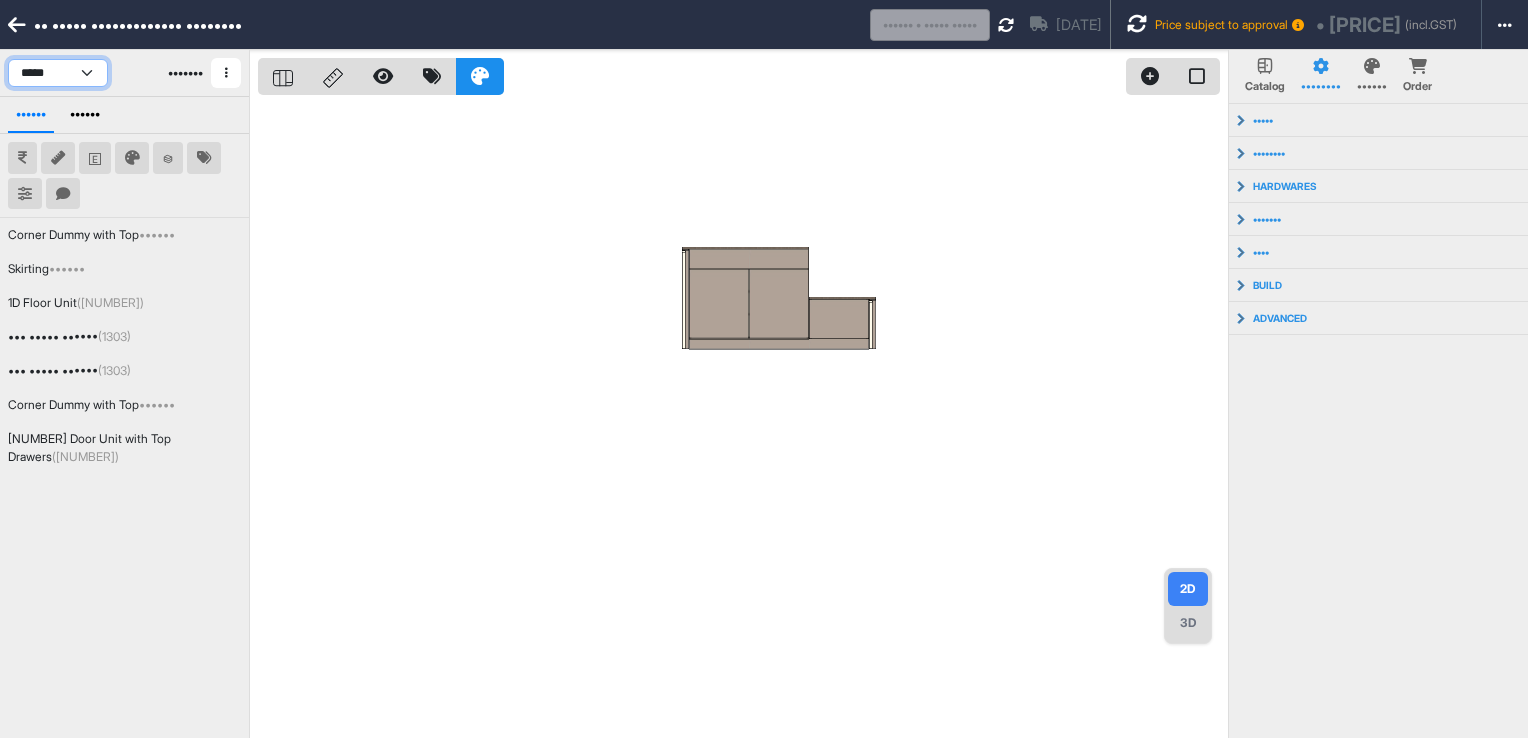 click on "••••• •••••• •••••••••••• •••••• ••••••••••••• ••••••••••••• ••••••••••••• •••••• •••••••••••• •••••• •••••• ••••••• •••••••" at bounding box center [58, 73] 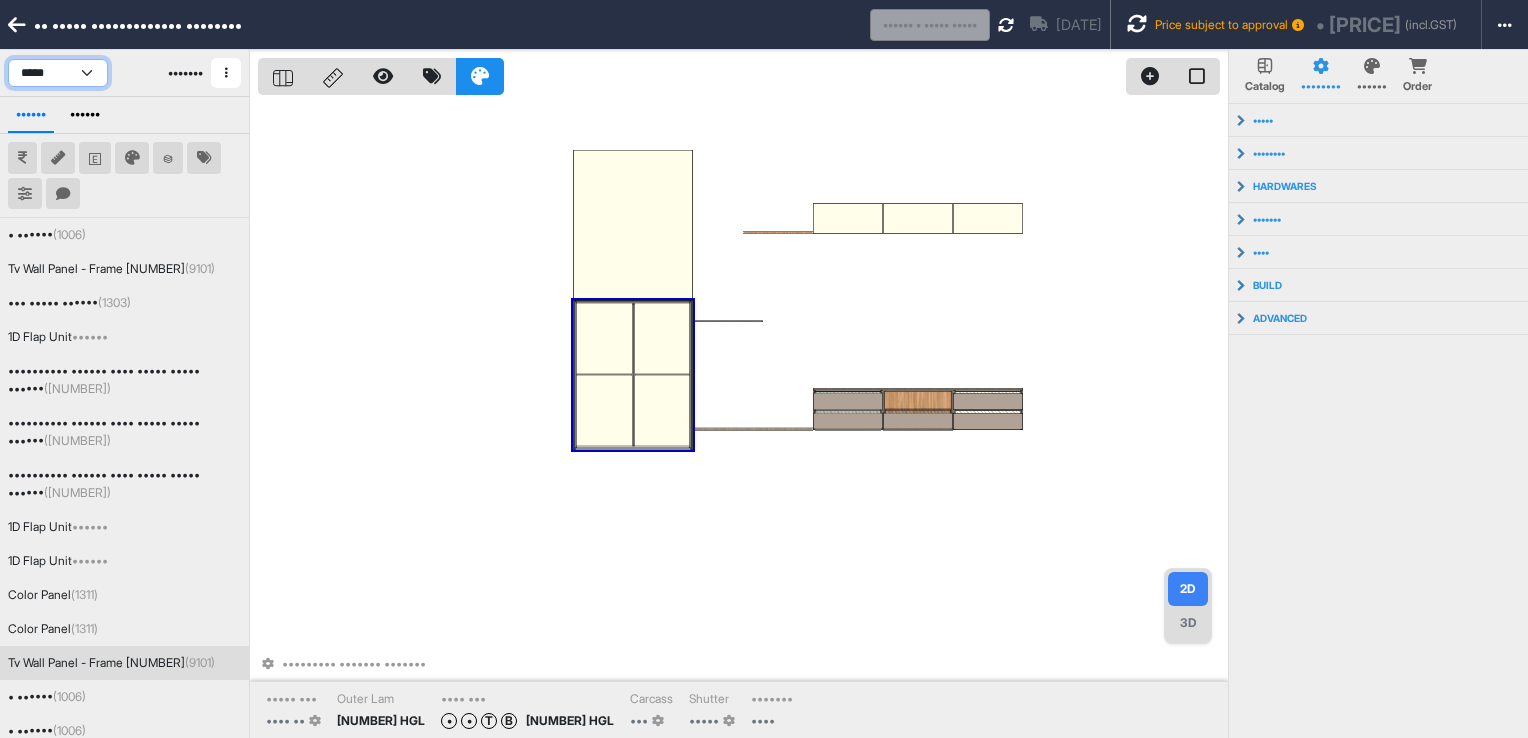 click on "••••• •••••• •••••••••••• •••••• ••••••••••••• ••••••••••••• ••••••••••••• •••••• •••••••••••• •••••• •••••• ••••••• •••••••" at bounding box center [58, 73] 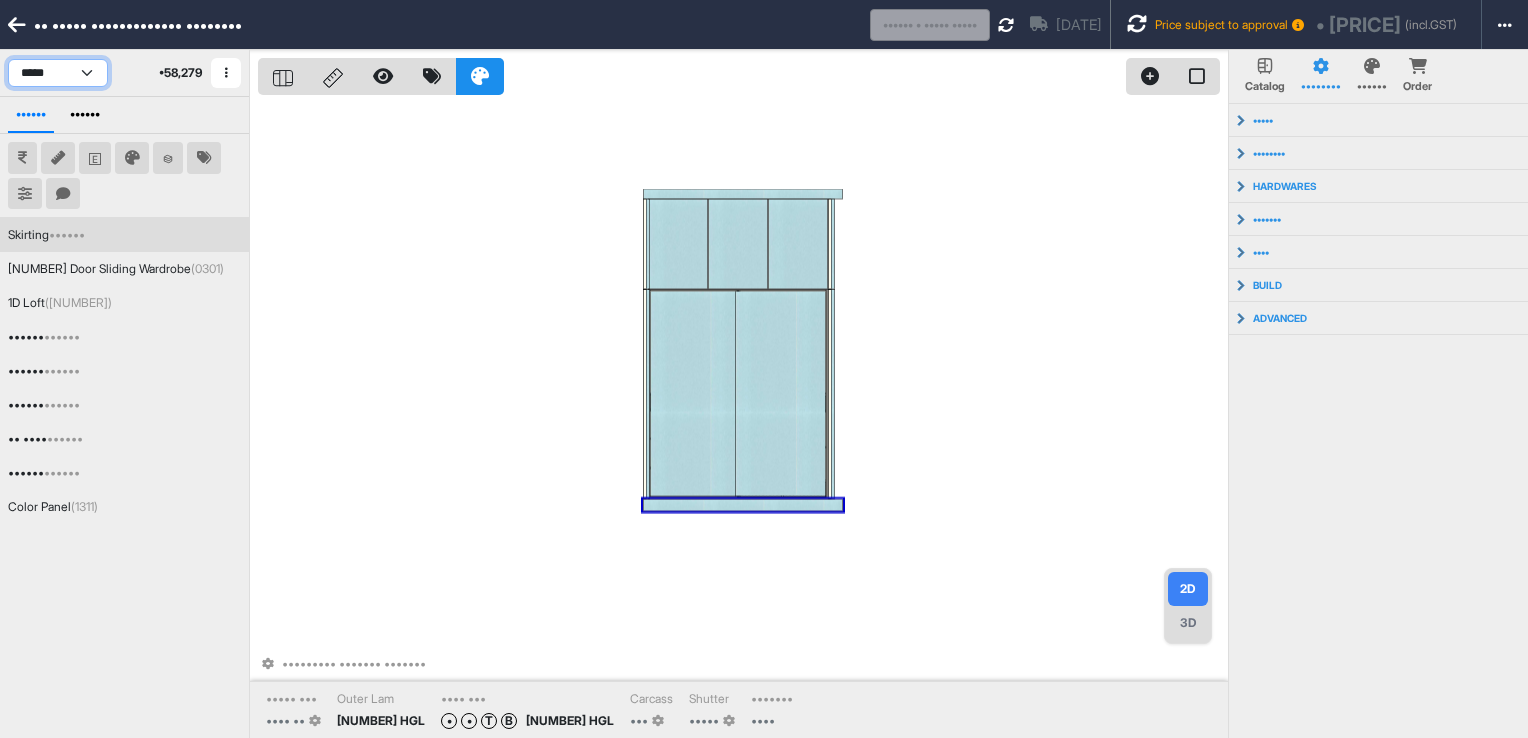 click on "••••• •••••• •••••••••••• •••••• ••••••••••••• ••••••••••••• ••••••••••••• •••••• •••••••••••• •••••• •••••• ••••••• •••••••" at bounding box center [58, 73] 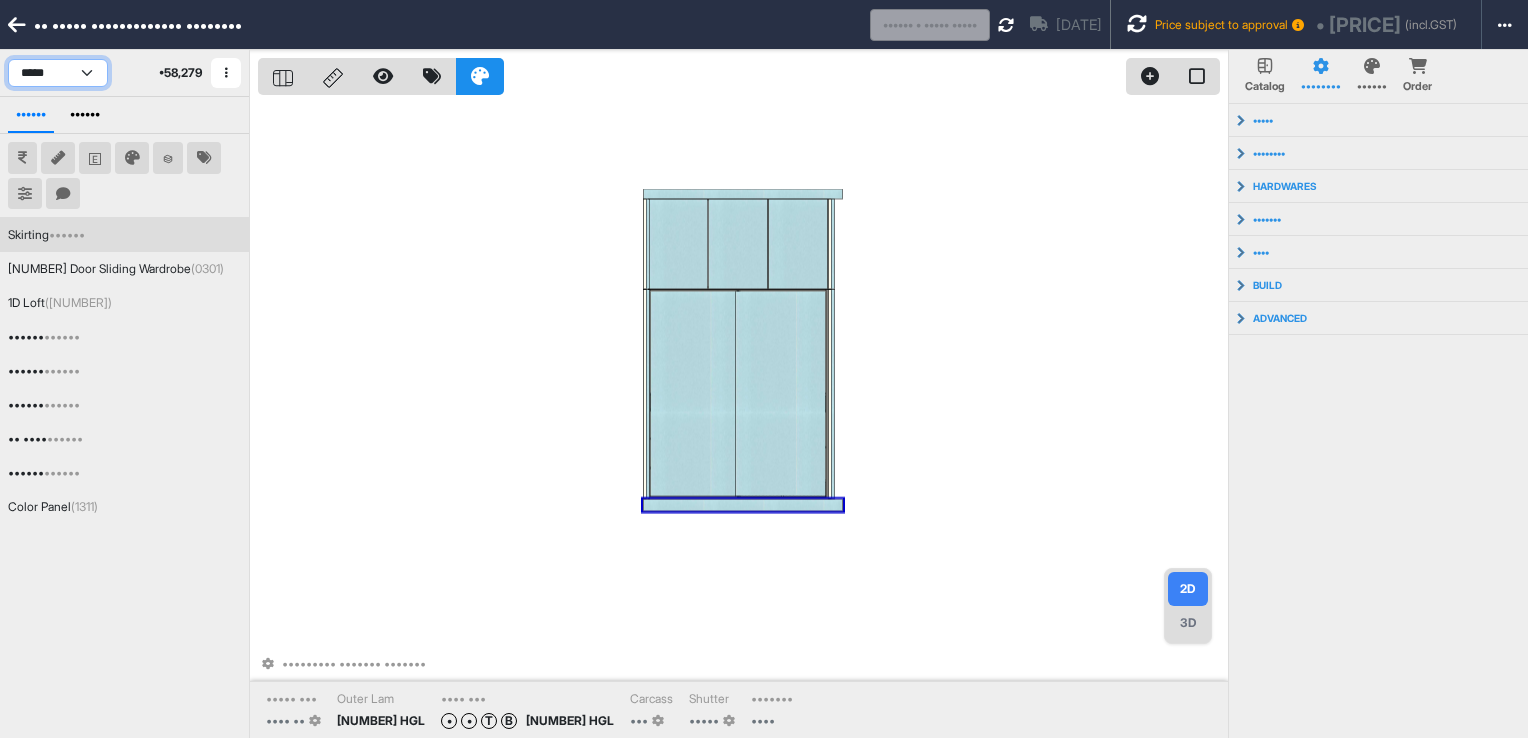 click on "••••• •••••• •••••••••••• •••••• ••••••••••••• ••••••••••••• ••••••••••••• •••••• •••••••••••• •••••• •••••• ••••••• •••••••" at bounding box center (58, 73) 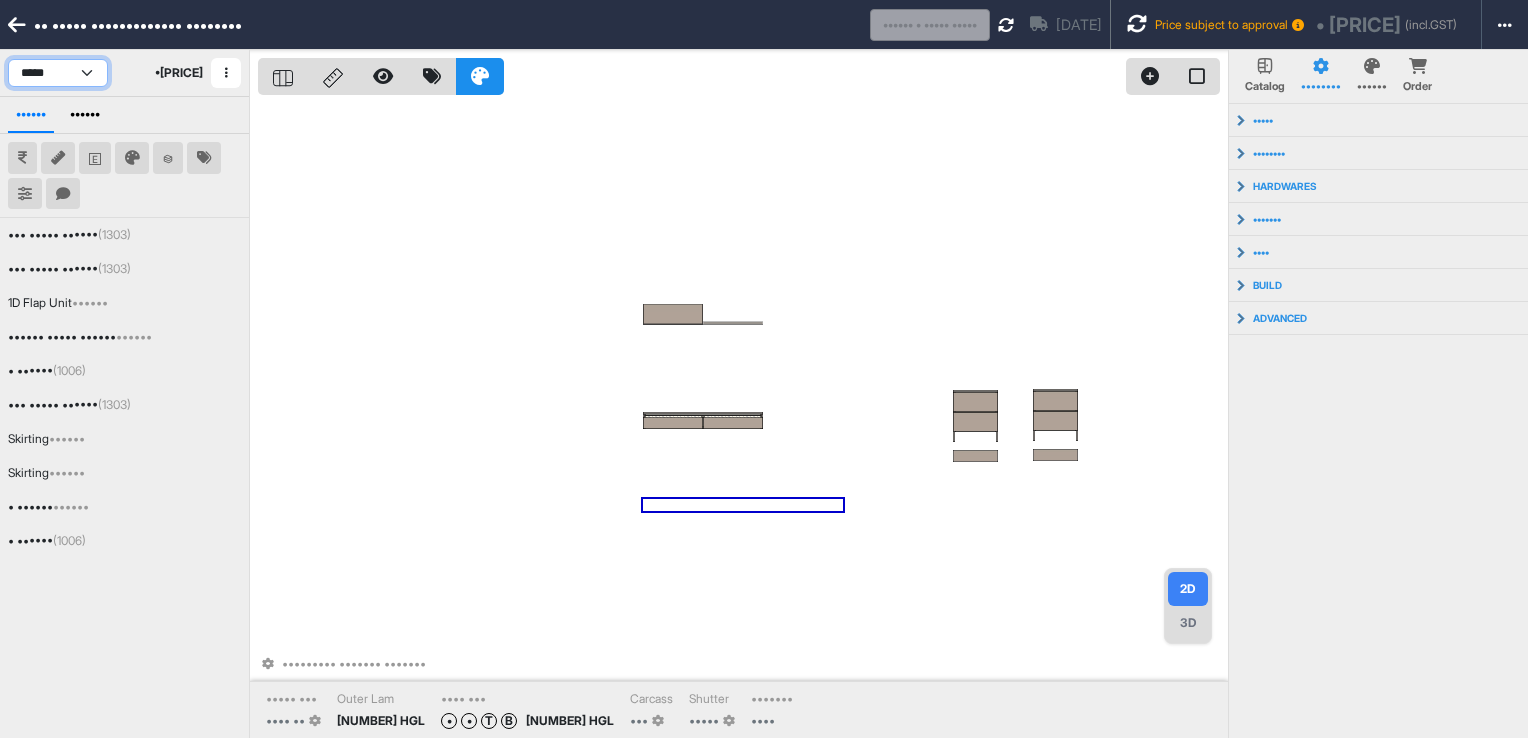 click on "••••• •••••• •••••••••••• •••••• ••••••••••••• ••••••••••••• ••••••••••••• •••••• •••••••••••• •••••• •••••• ••••••• •••••••" at bounding box center (58, 73) 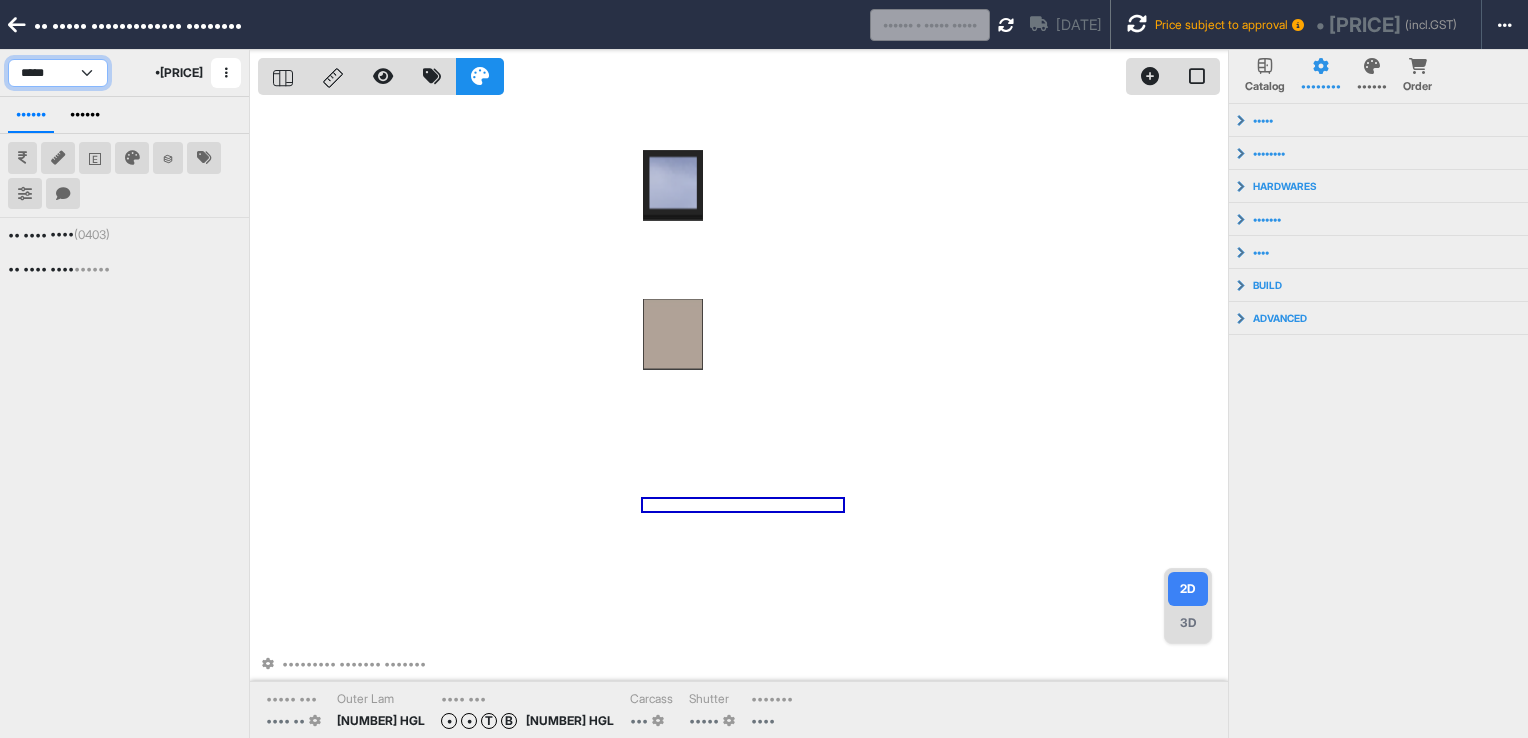 click on "••••• •••••• •••••••••••• •••••• ••••••••••••• ••••••••••••• ••••••••••••• •••••• •••••••••••• •••••• •••••• ••••••• •••••••" at bounding box center (58, 73) 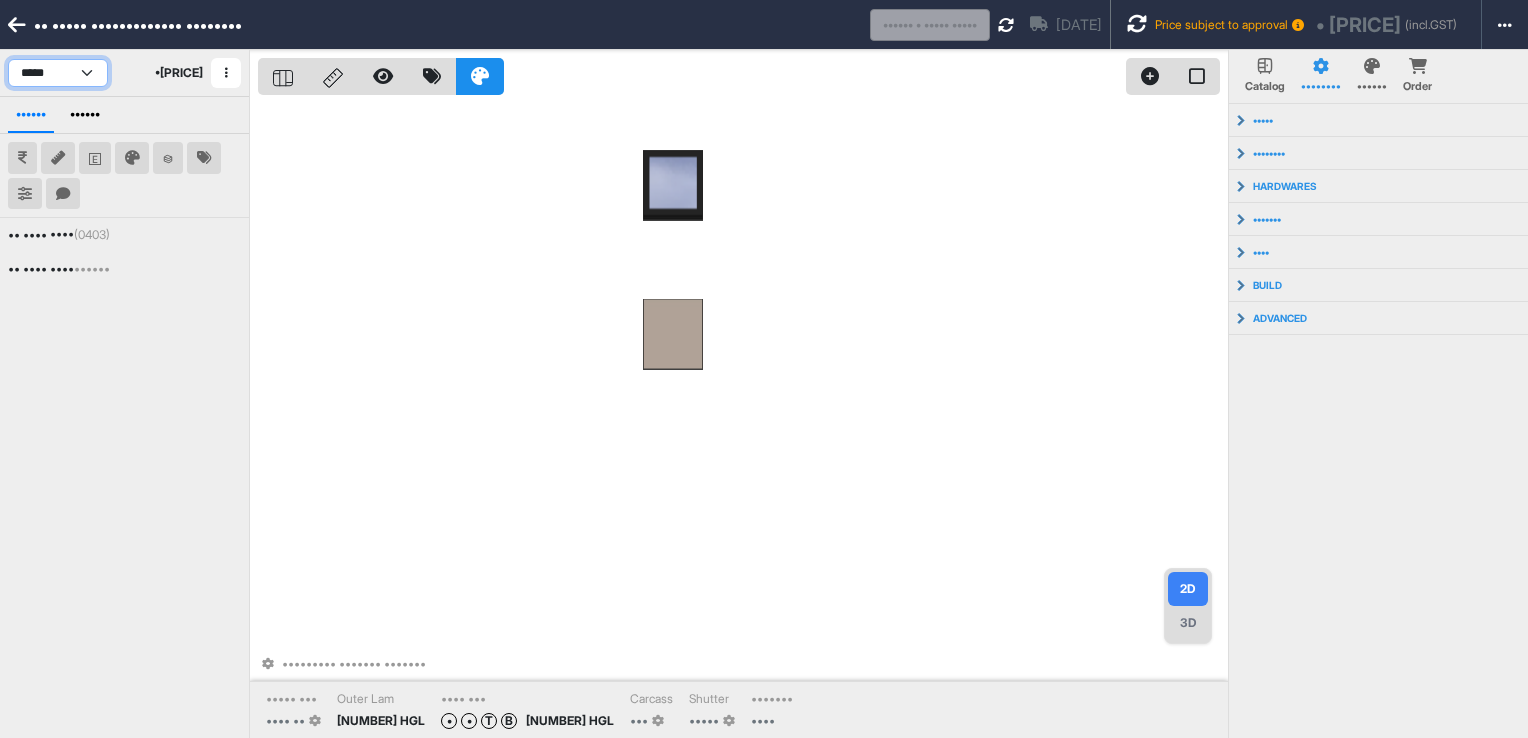 click on "••••• •••••• •••••••••••• •••••• ••••••••••••• ••••••••••••• ••••••••••••• •••••• •••••••••••• •••••• •••••• ••••••• •••••••" at bounding box center [58, 73] 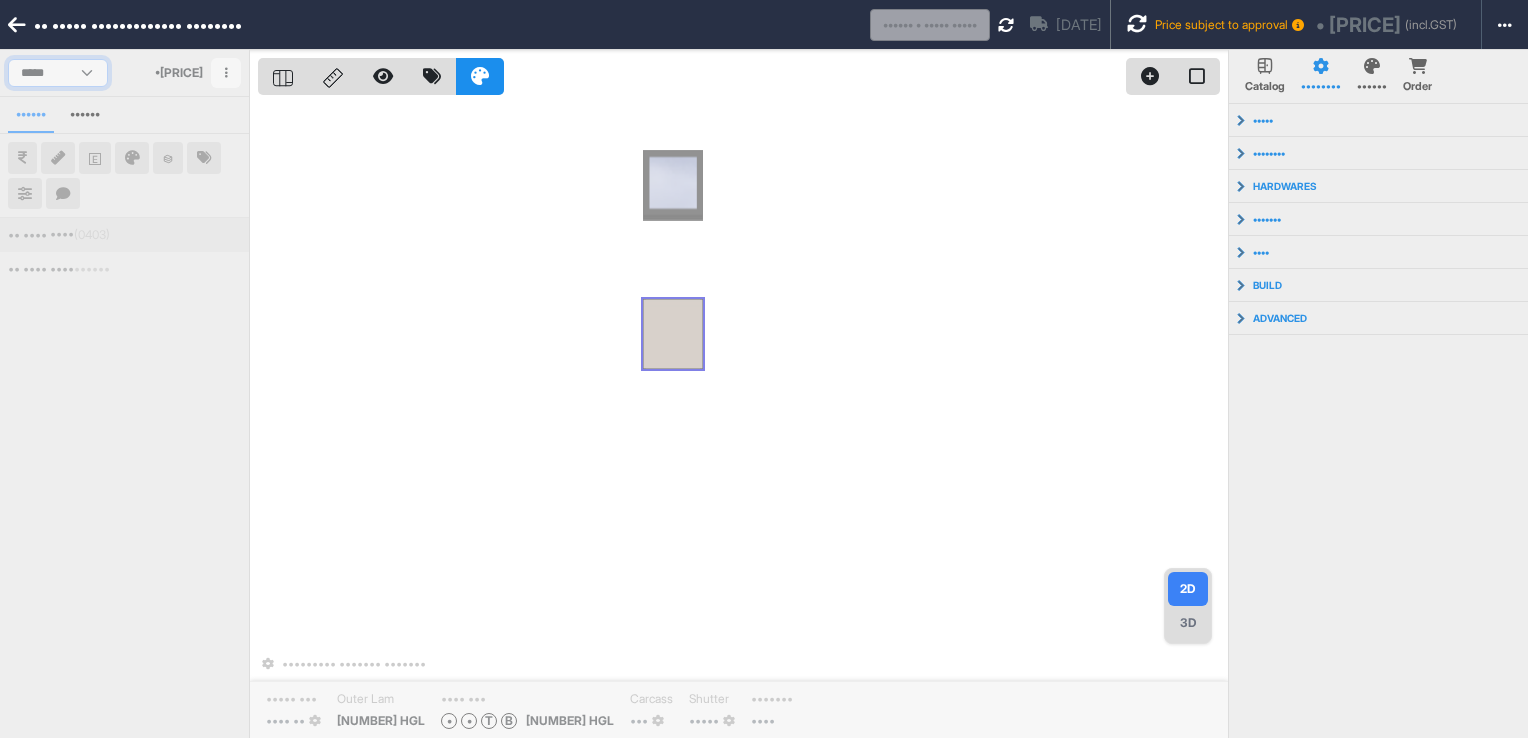 click on "••••• •••••• •••••••••••• •••••• ••••••••••••• ••••••••••••• ••••••••••••• •••••• •••••••••••• •••••• •••••• ••••••• •••••••" at bounding box center (58, 73) 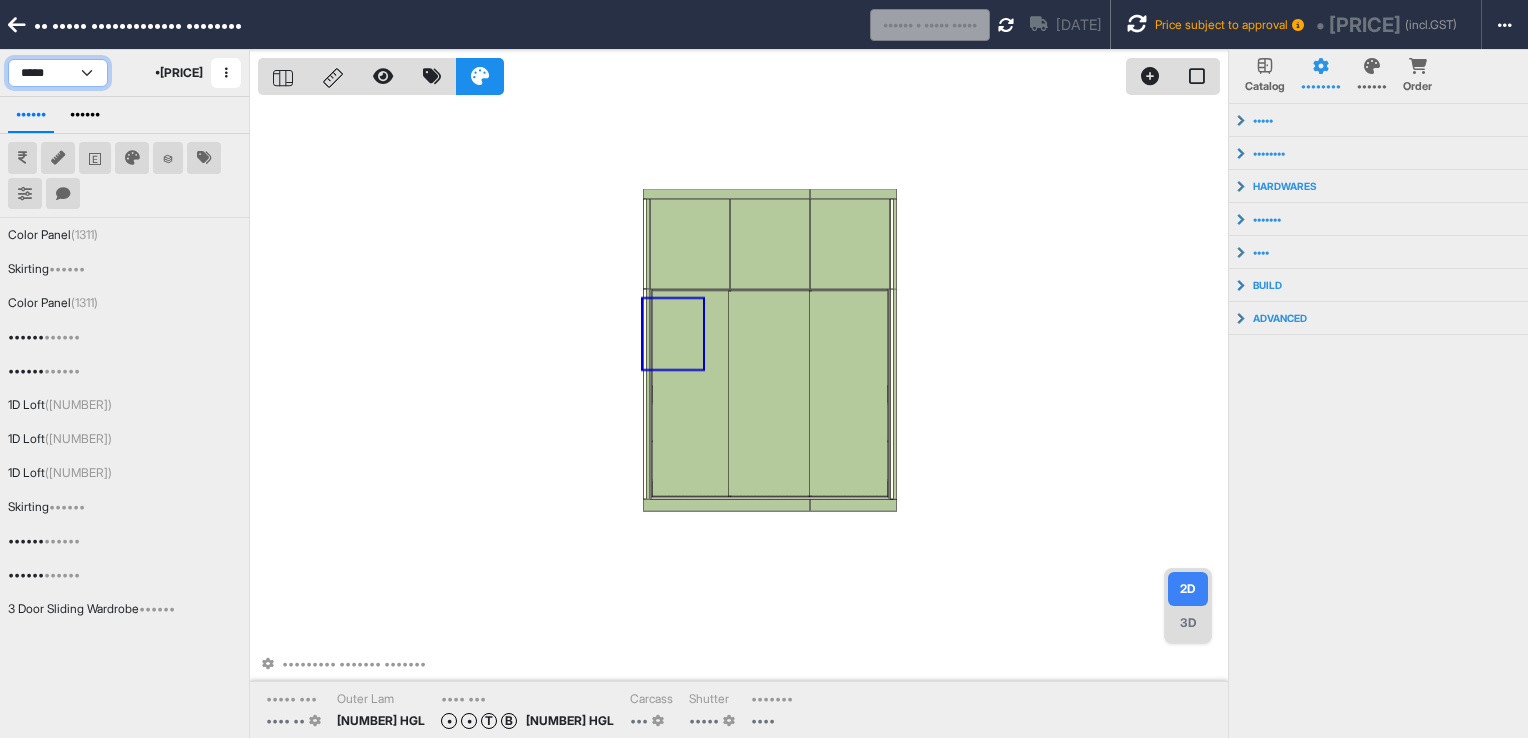 click on "••••• •••••• •••••••••••• •••••• ••••••••••••• ••••••••••••• ••••••••••••• •••••• •••••••••••• •••••• •••••• ••••••• •••••••" at bounding box center (58, 73) 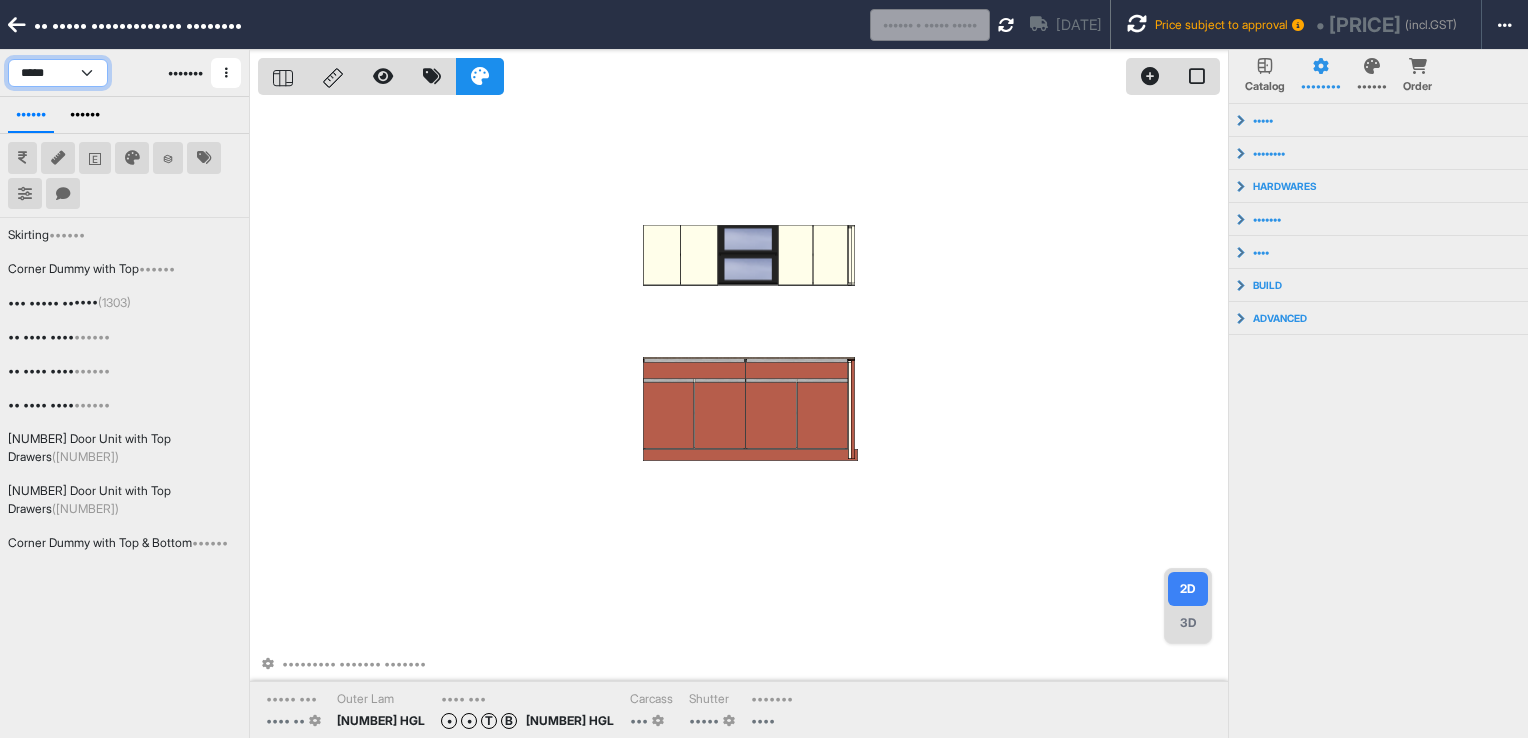 click on "••••• •••••• •••••••••••• •••••• ••••••••••••• ••••••••••••• ••••••••••••• •••••• •••••••••••• •••••• •••••• ••••••• •••••••" at bounding box center (58, 73) 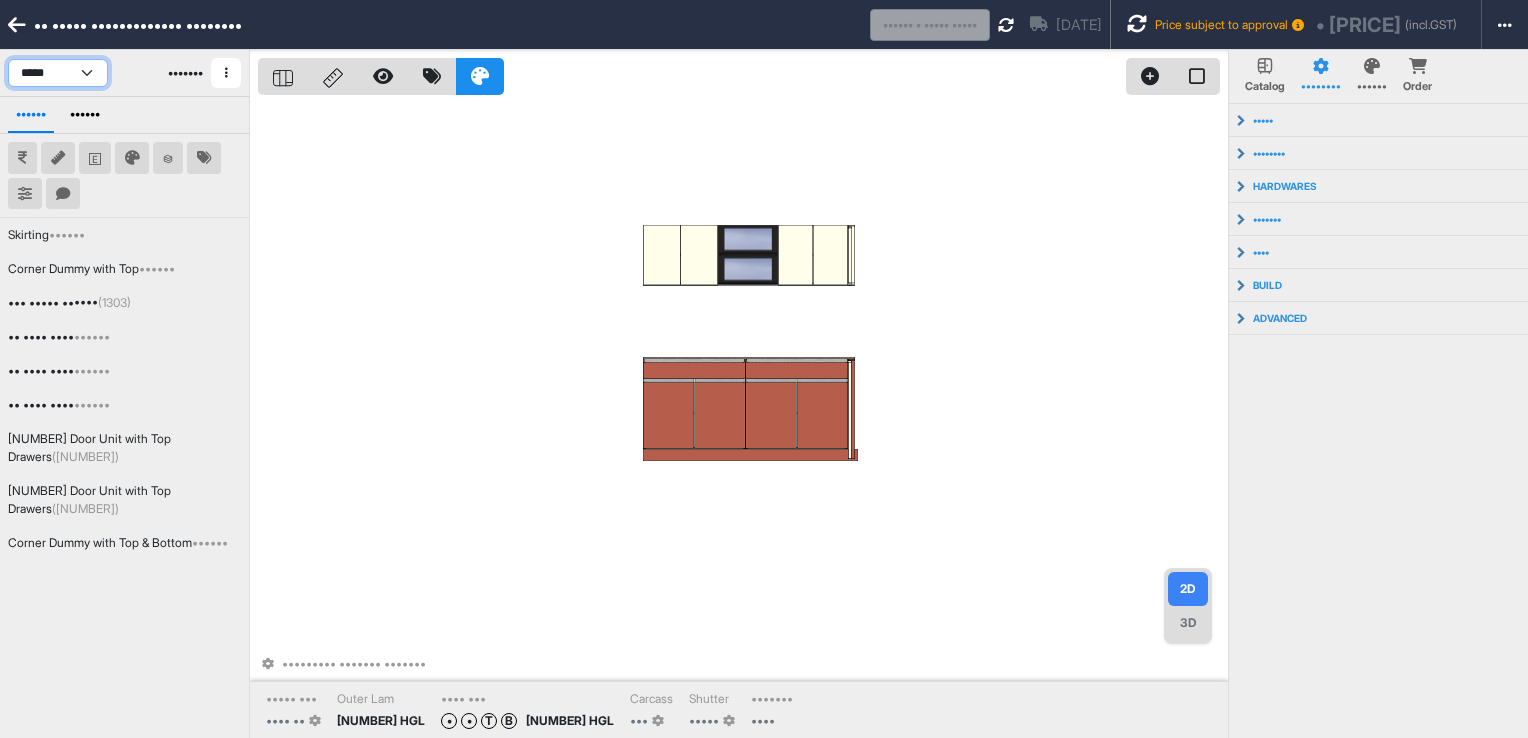 select on "****" 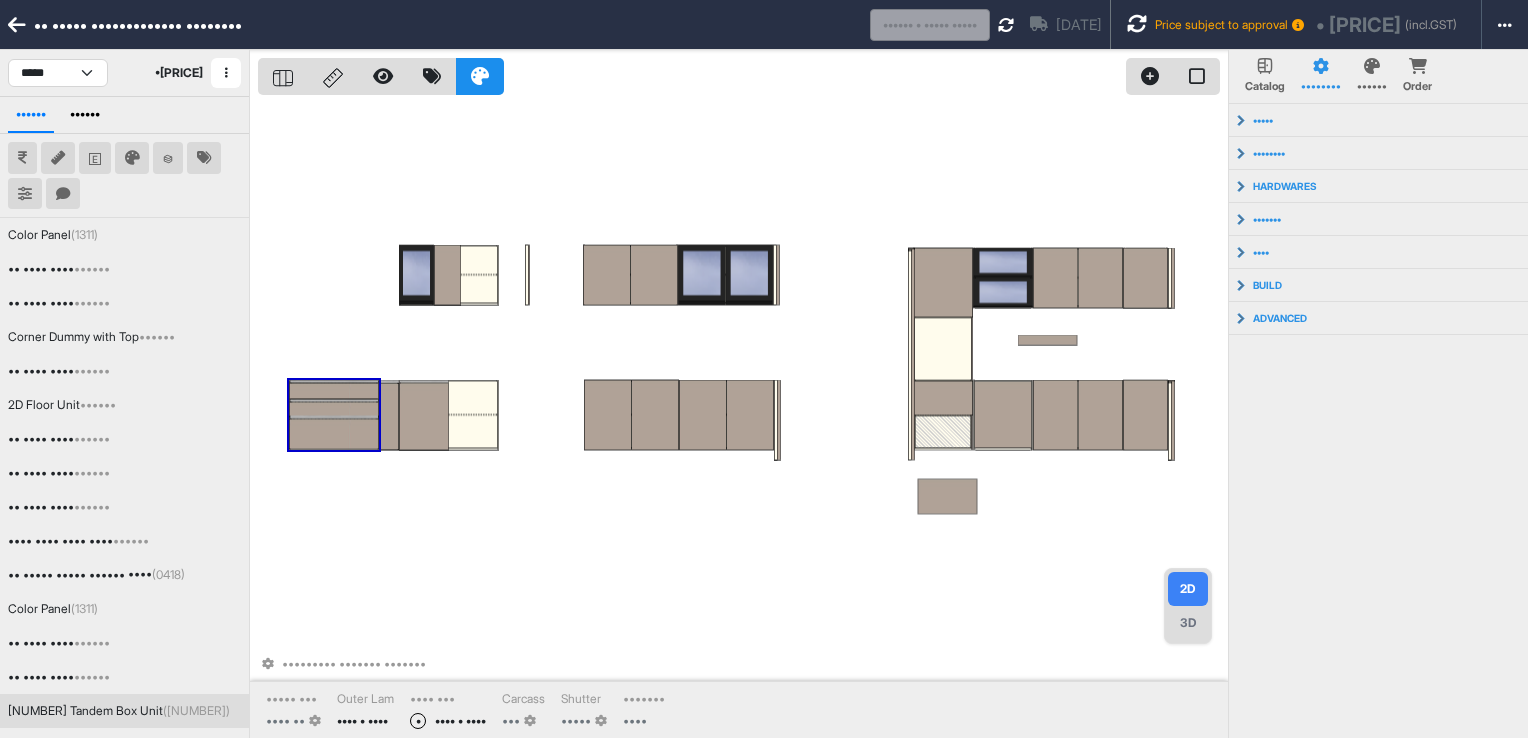 drag, startPoint x: 834, startPoint y: 554, endPoint x: 688, endPoint y: 550, distance: 146.05478 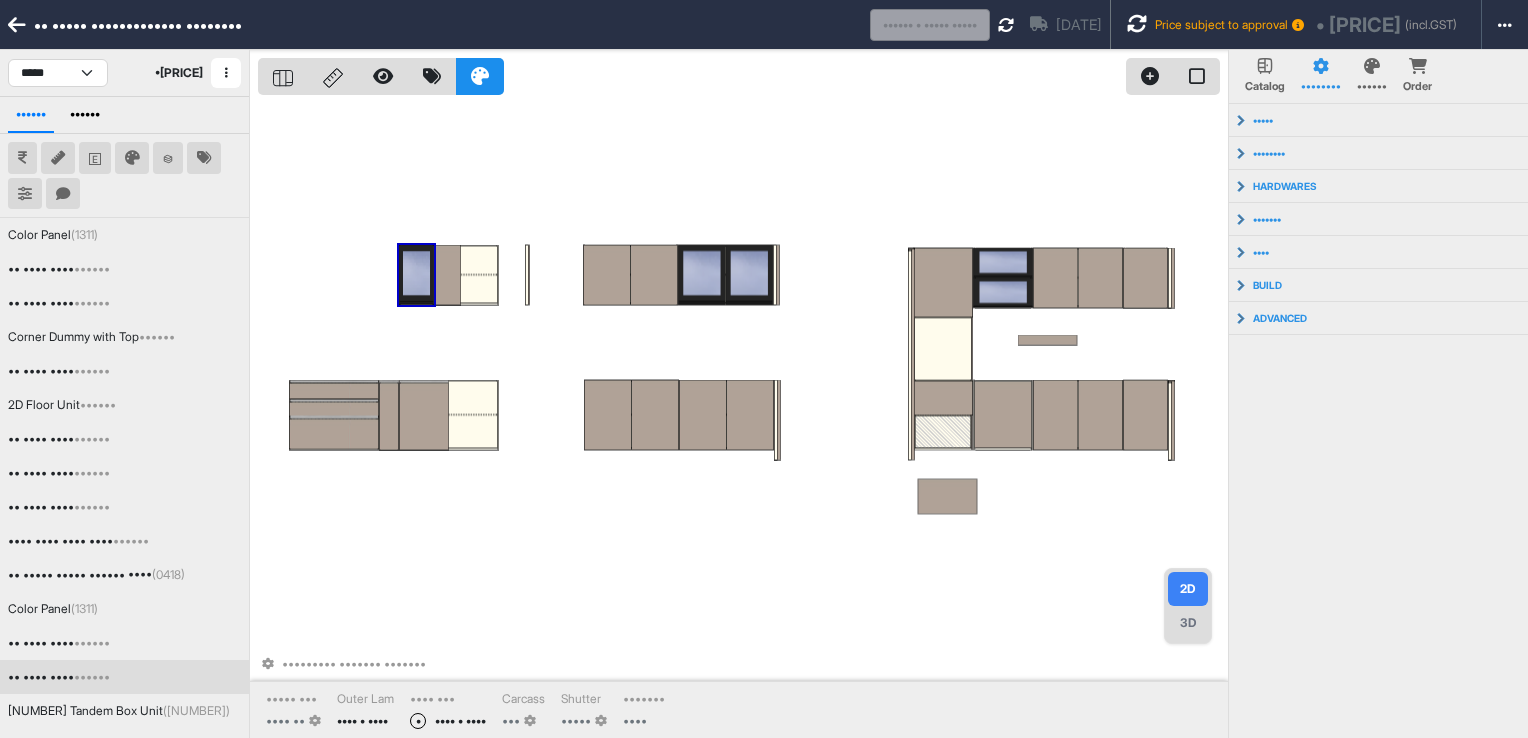 click at bounding box center (17, 25) 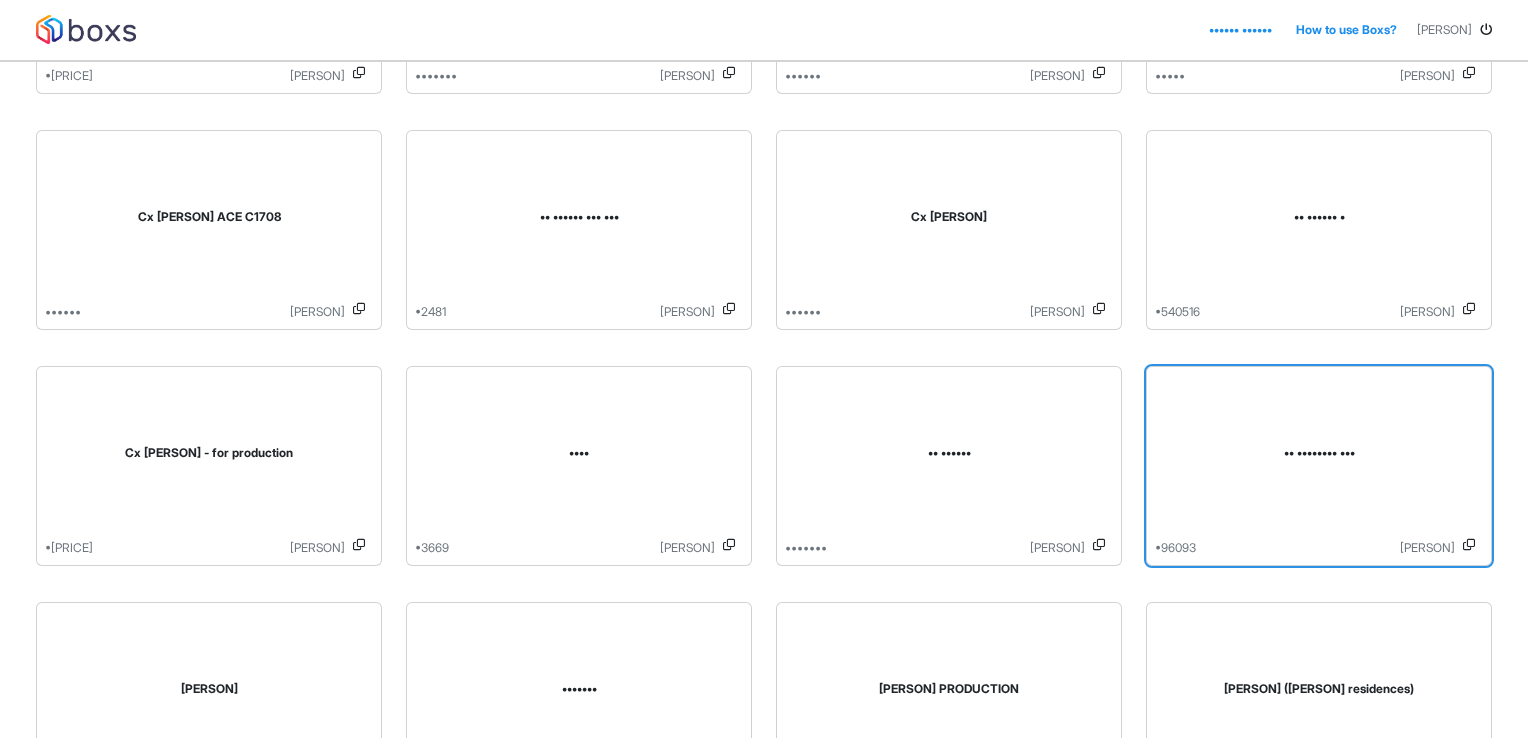 scroll, scrollTop: 500, scrollLeft: 0, axis: vertical 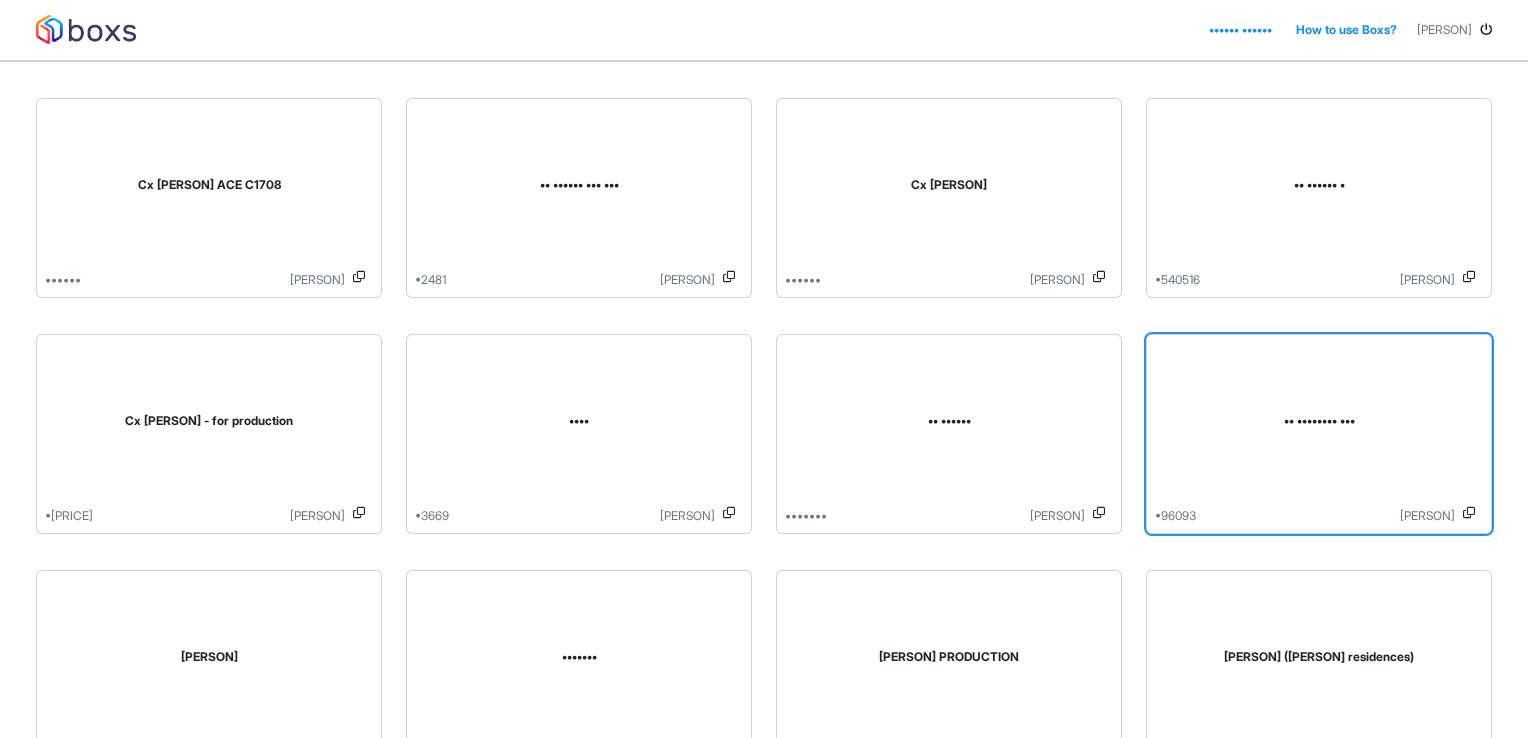 click on "•• •••••••• •••" at bounding box center (1319, 425) 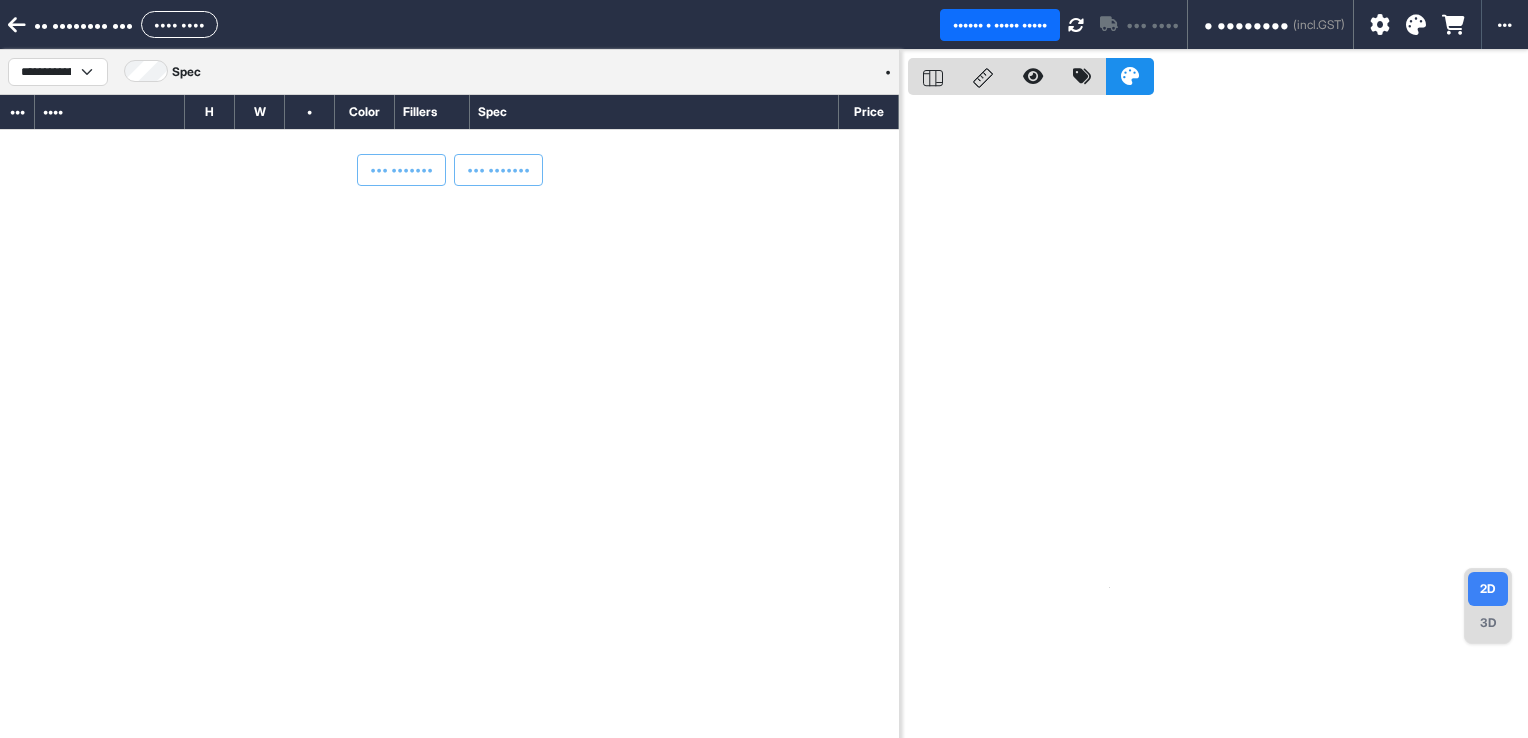 click at bounding box center (17, 25) 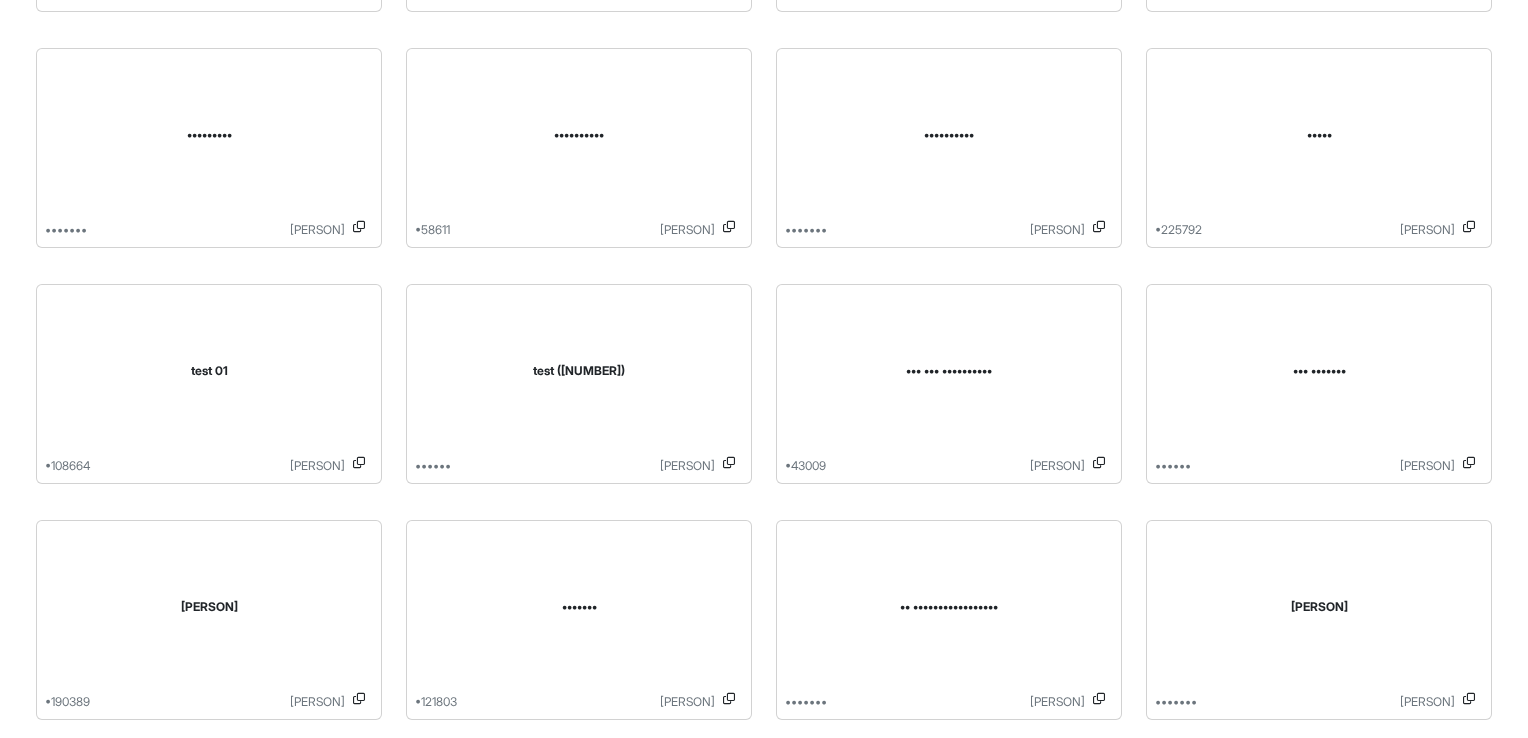 scroll, scrollTop: 1726, scrollLeft: 0, axis: vertical 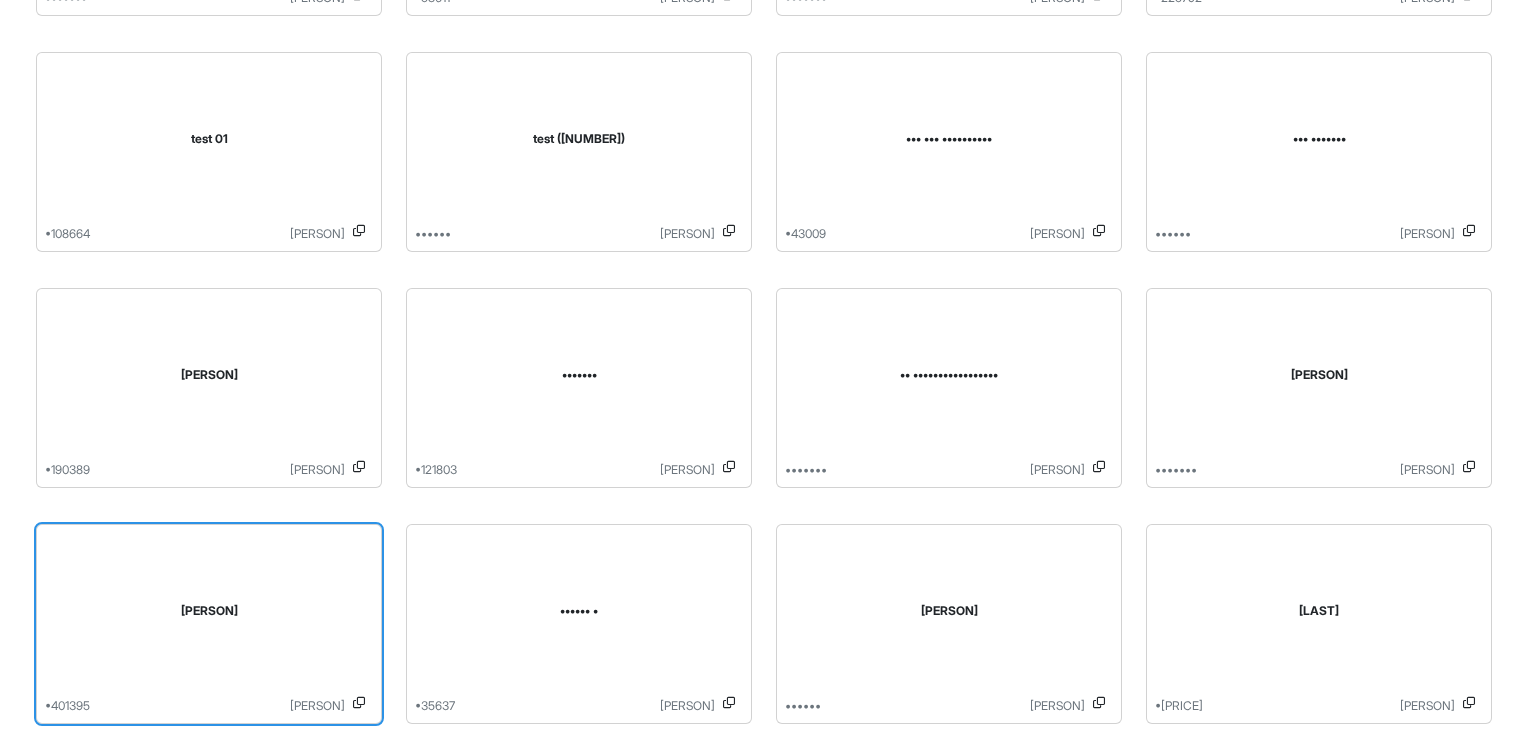click on "[PERSON]" at bounding box center (209, 615) 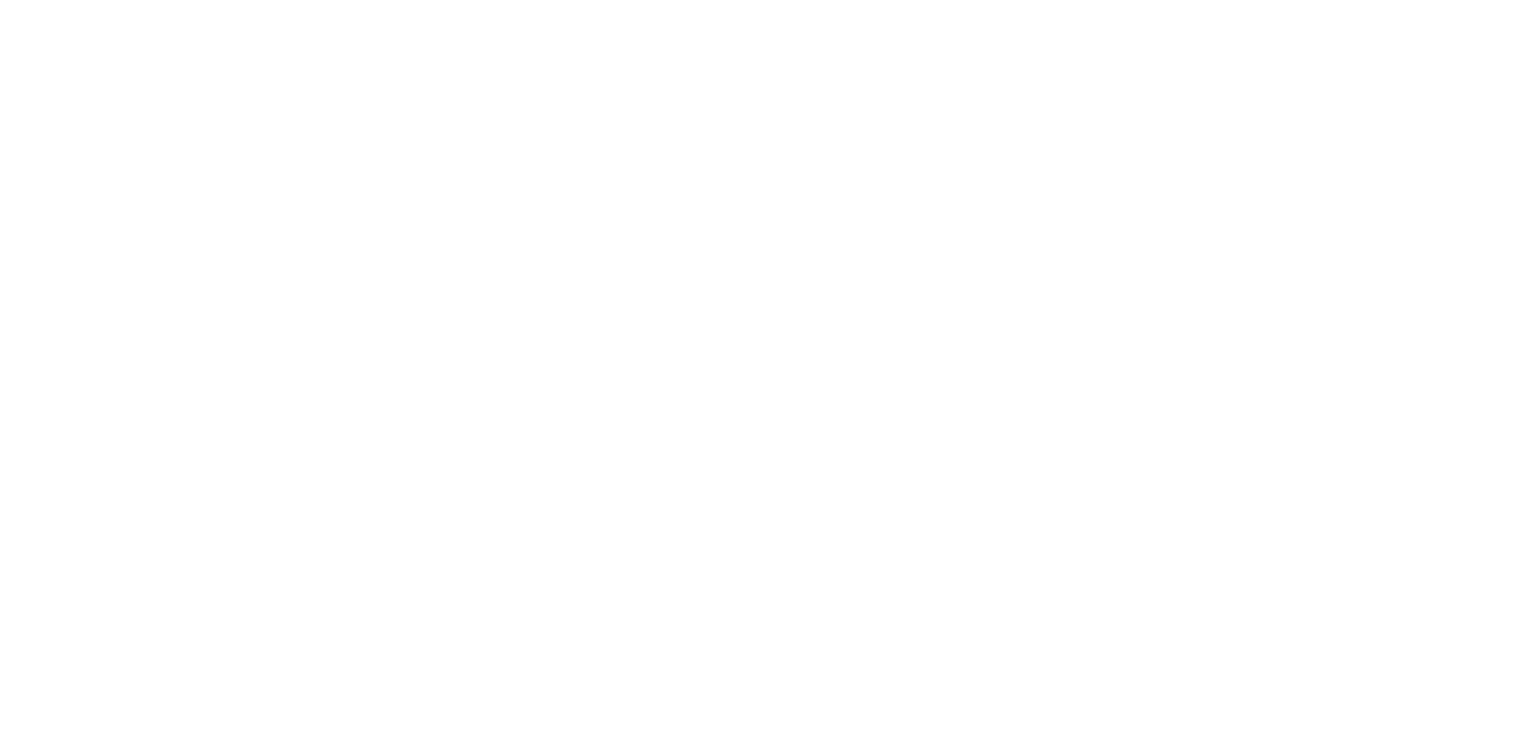 scroll, scrollTop: 0, scrollLeft: 0, axis: both 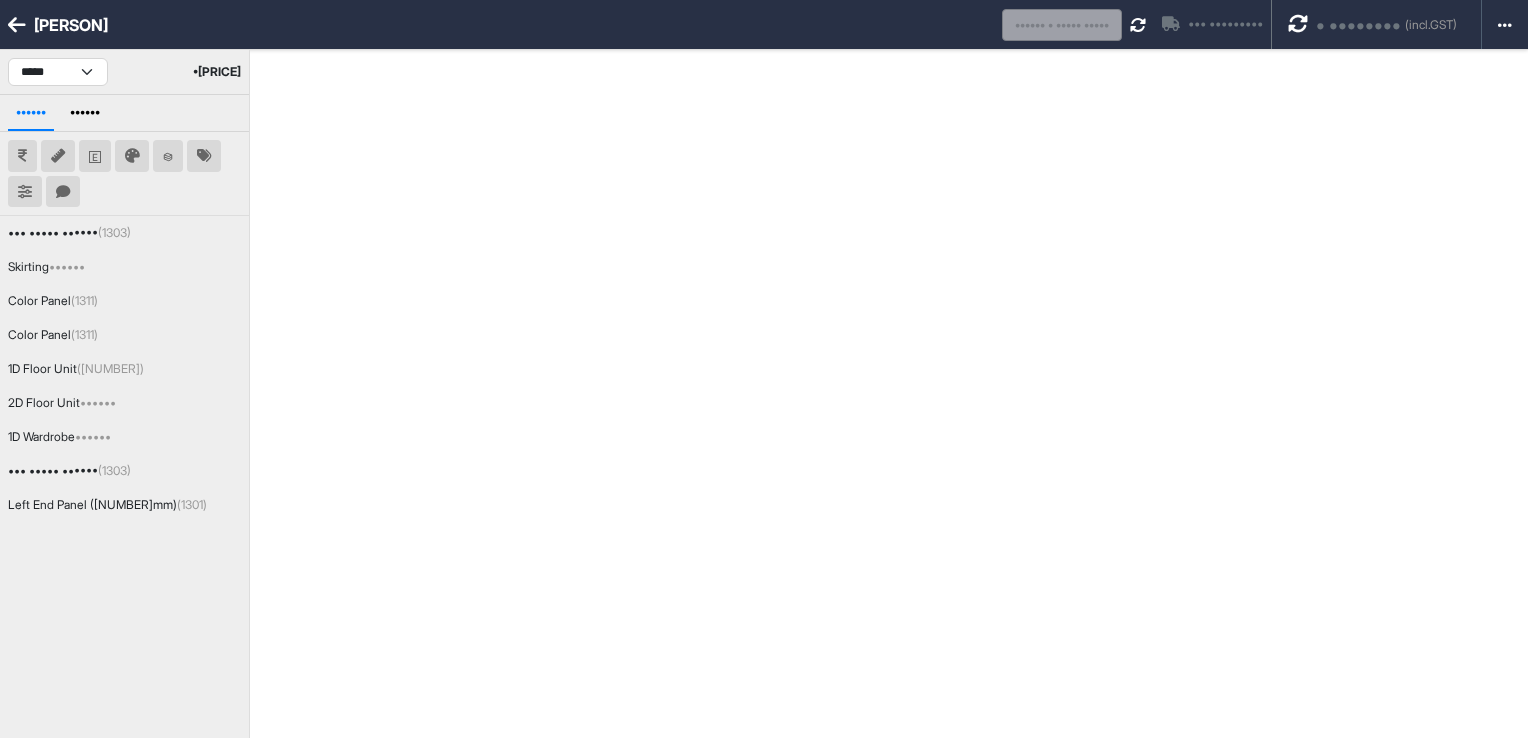 click at bounding box center [17, 25] 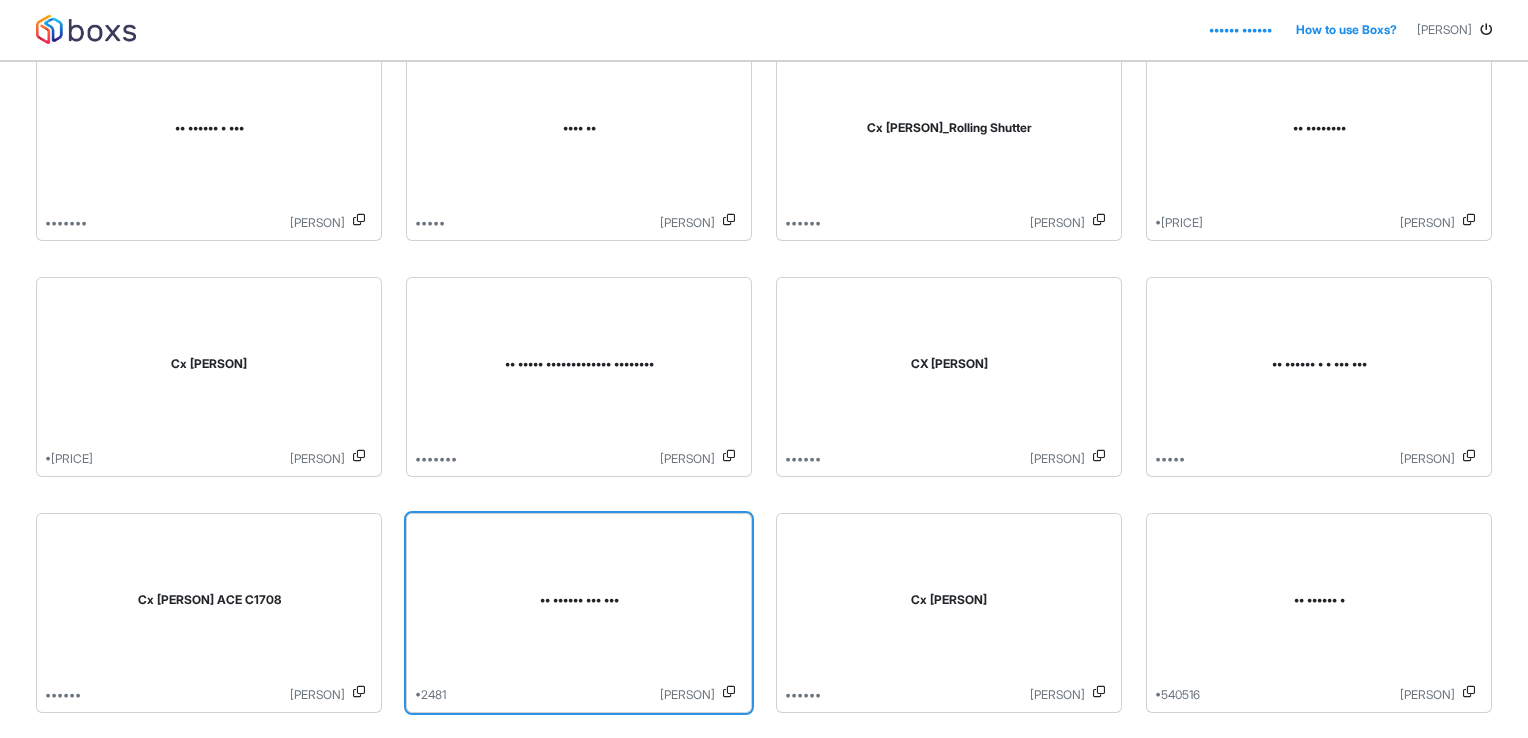 scroll, scrollTop: 0, scrollLeft: 0, axis: both 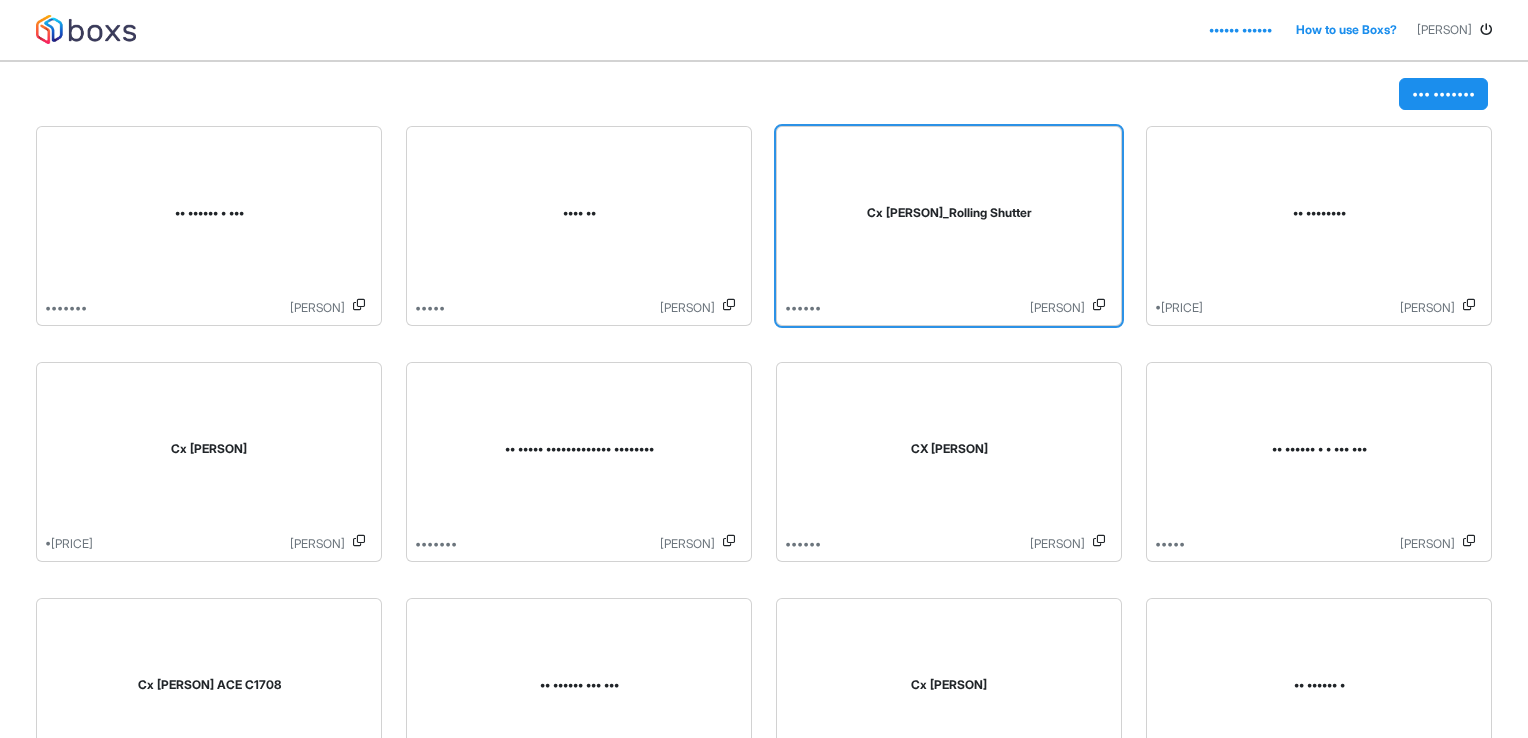 click on "Cx [PERSON]_Rolling Shutter" at bounding box center [949, 217] 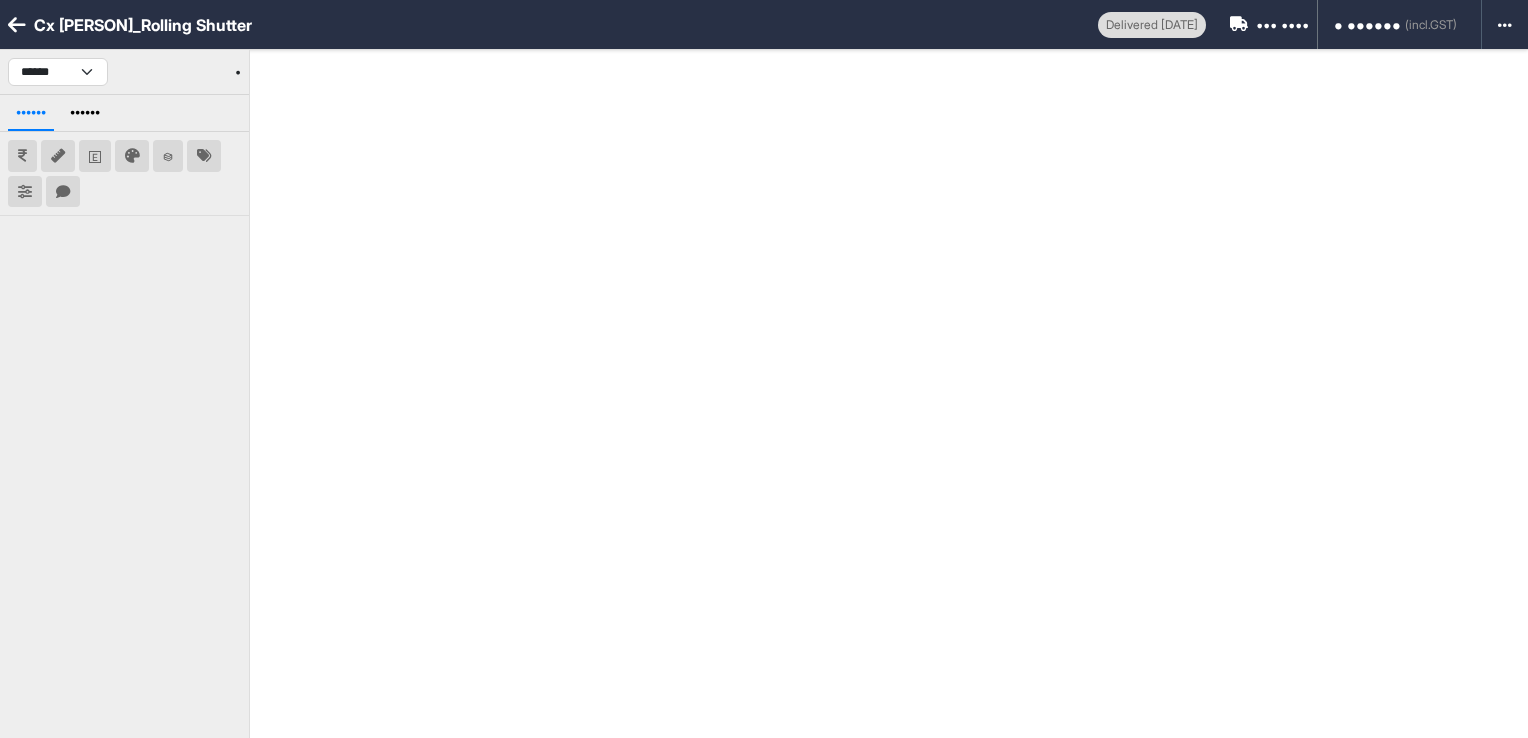 click at bounding box center [17, 25] 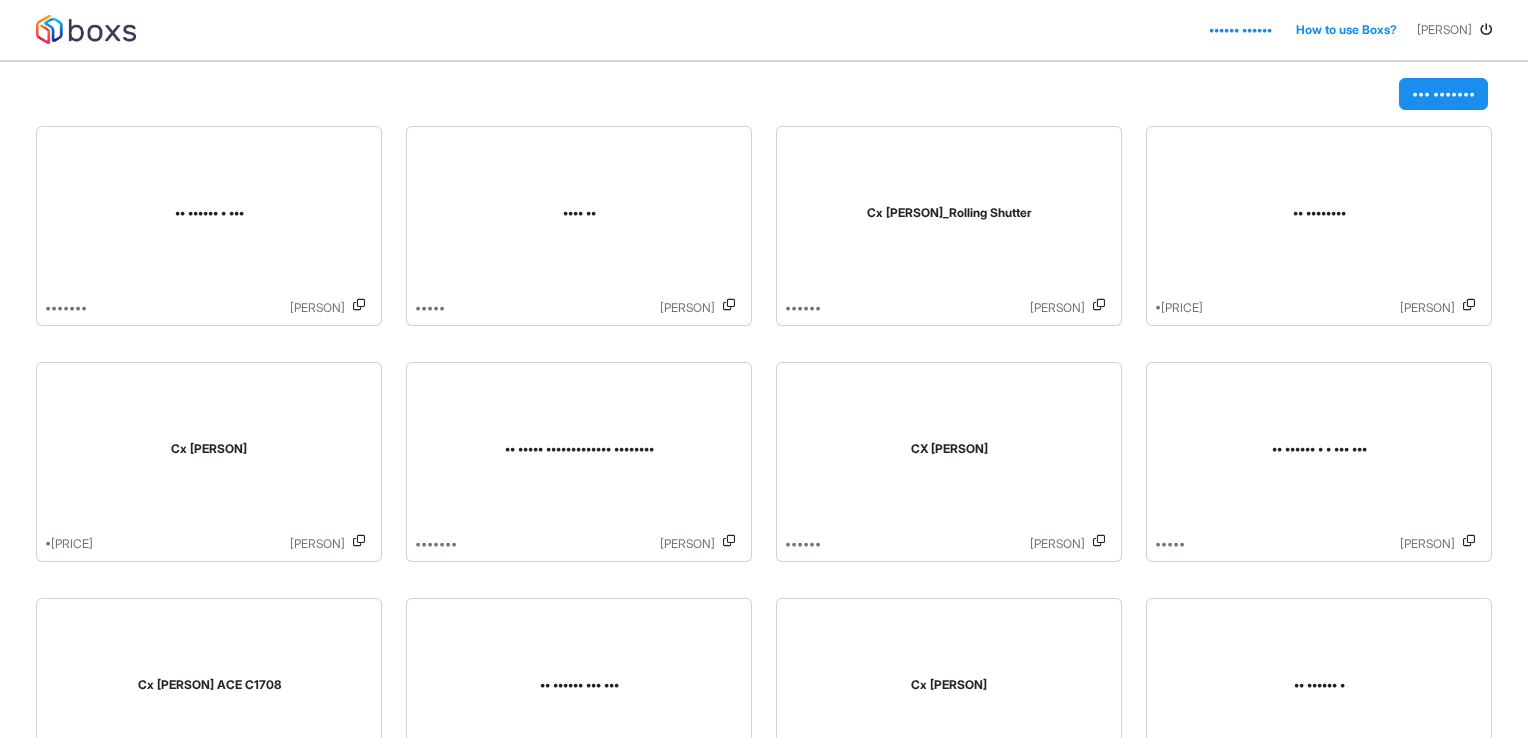 click on "••• •••••••" at bounding box center (1443, 94) 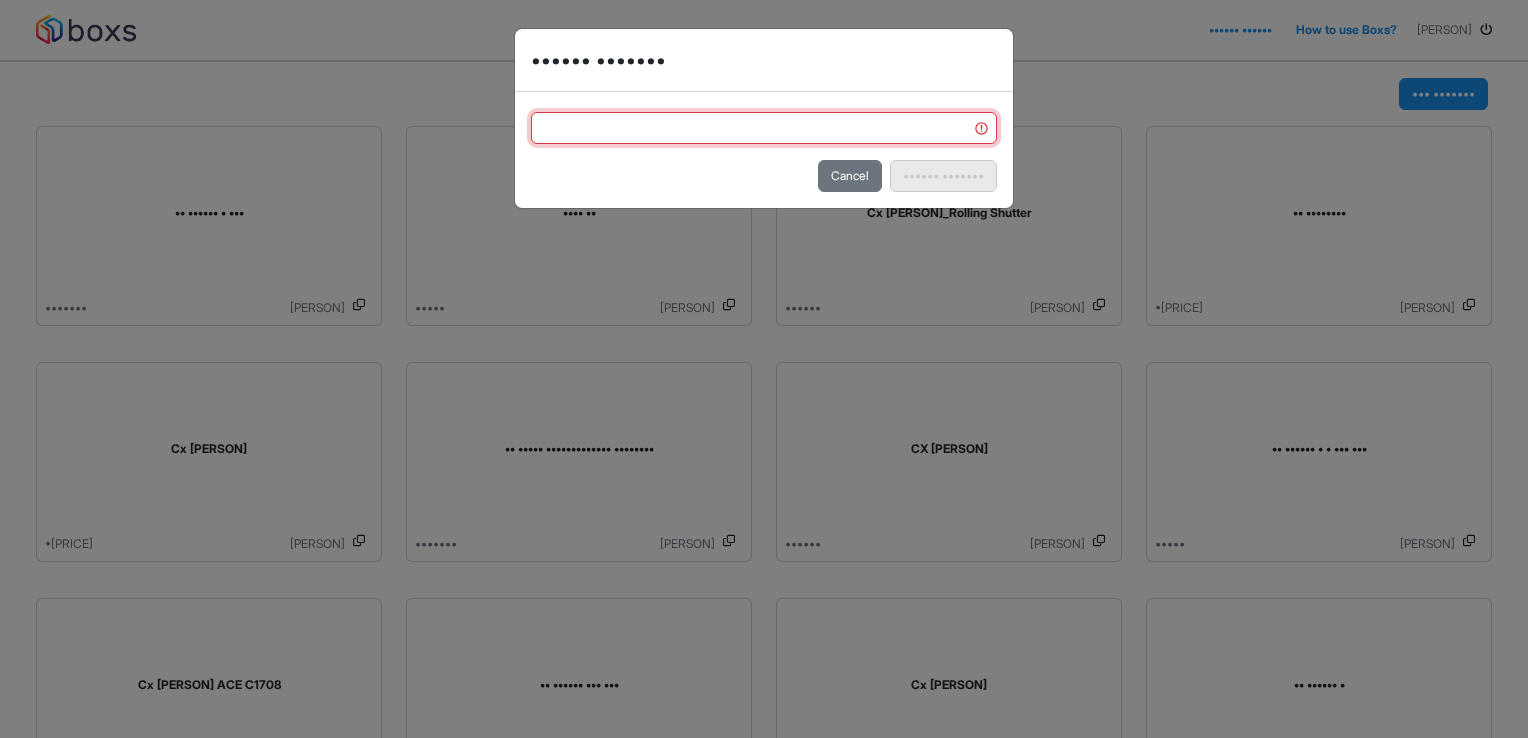 click at bounding box center [764, 128] 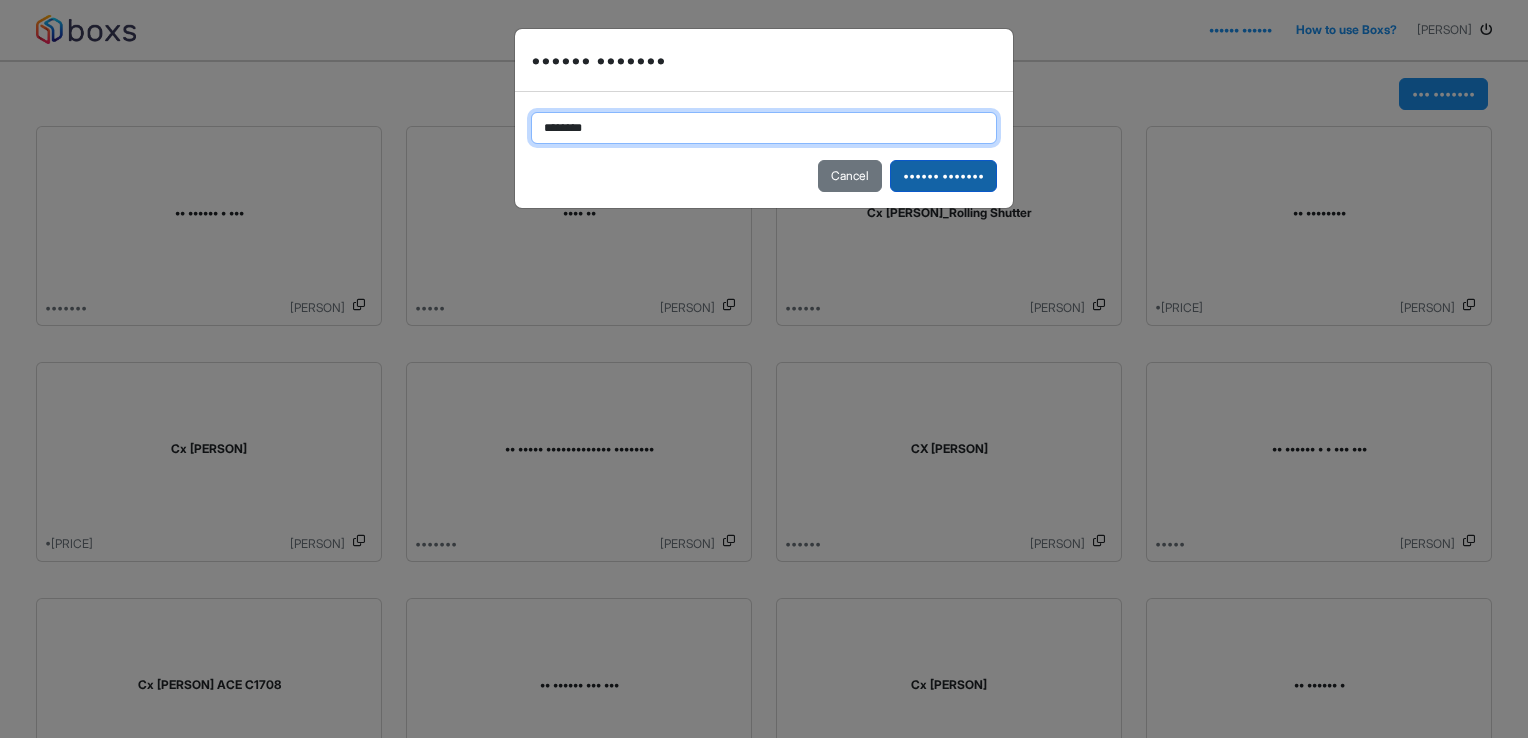type on "••••••••" 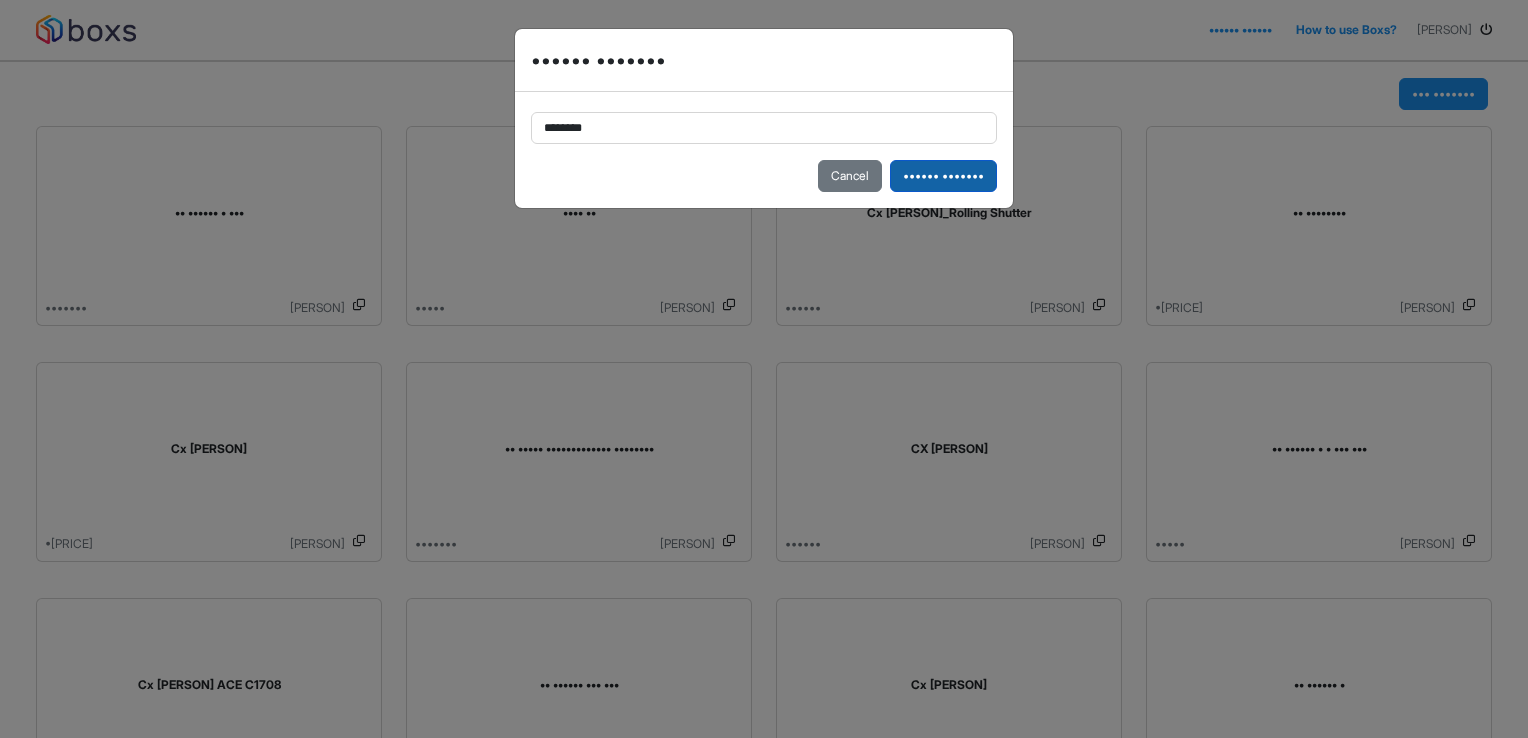 click on "•••••• •••••••" at bounding box center [943, 176] 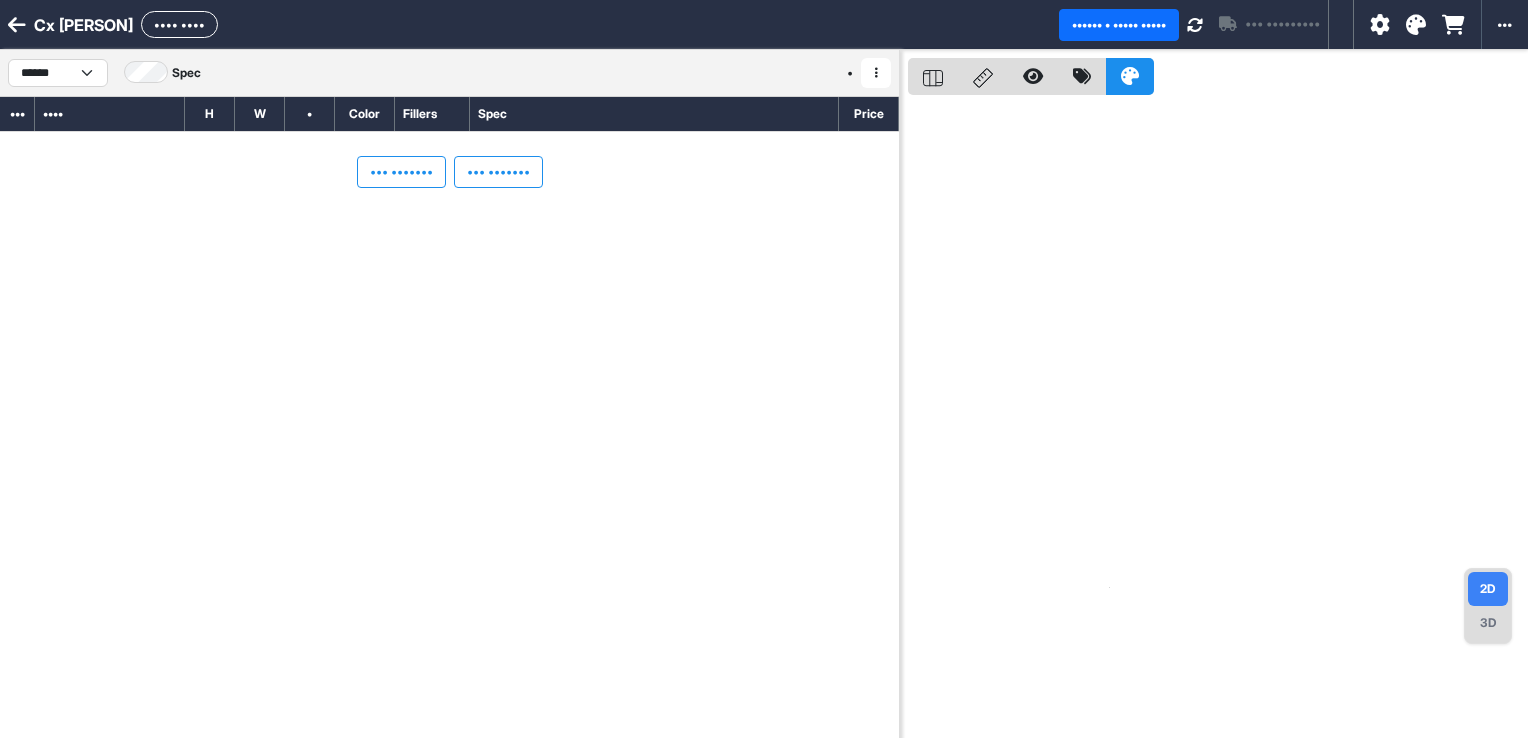click on "•••• ••••" at bounding box center [179, 24] 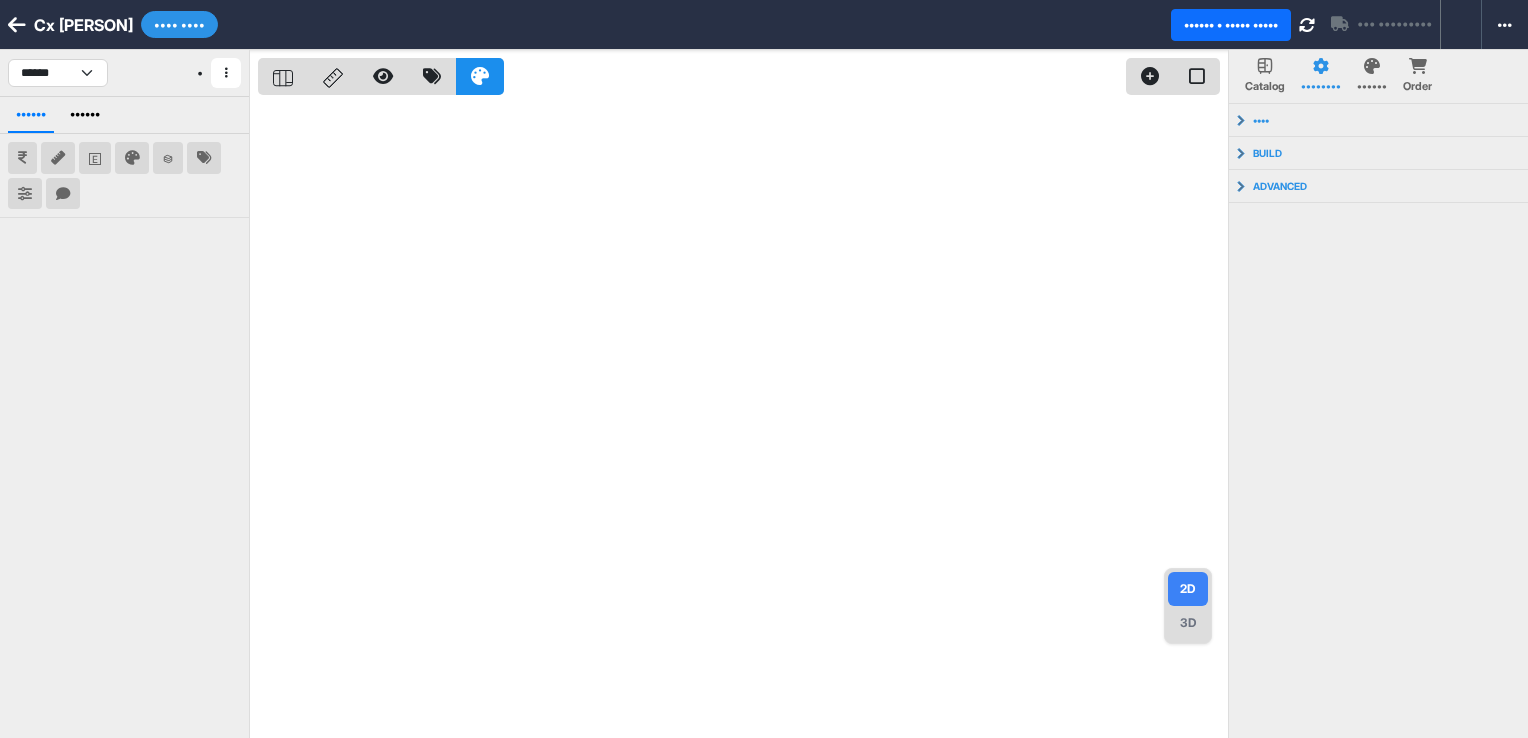 click on "•••• ••••" at bounding box center [179, 24] 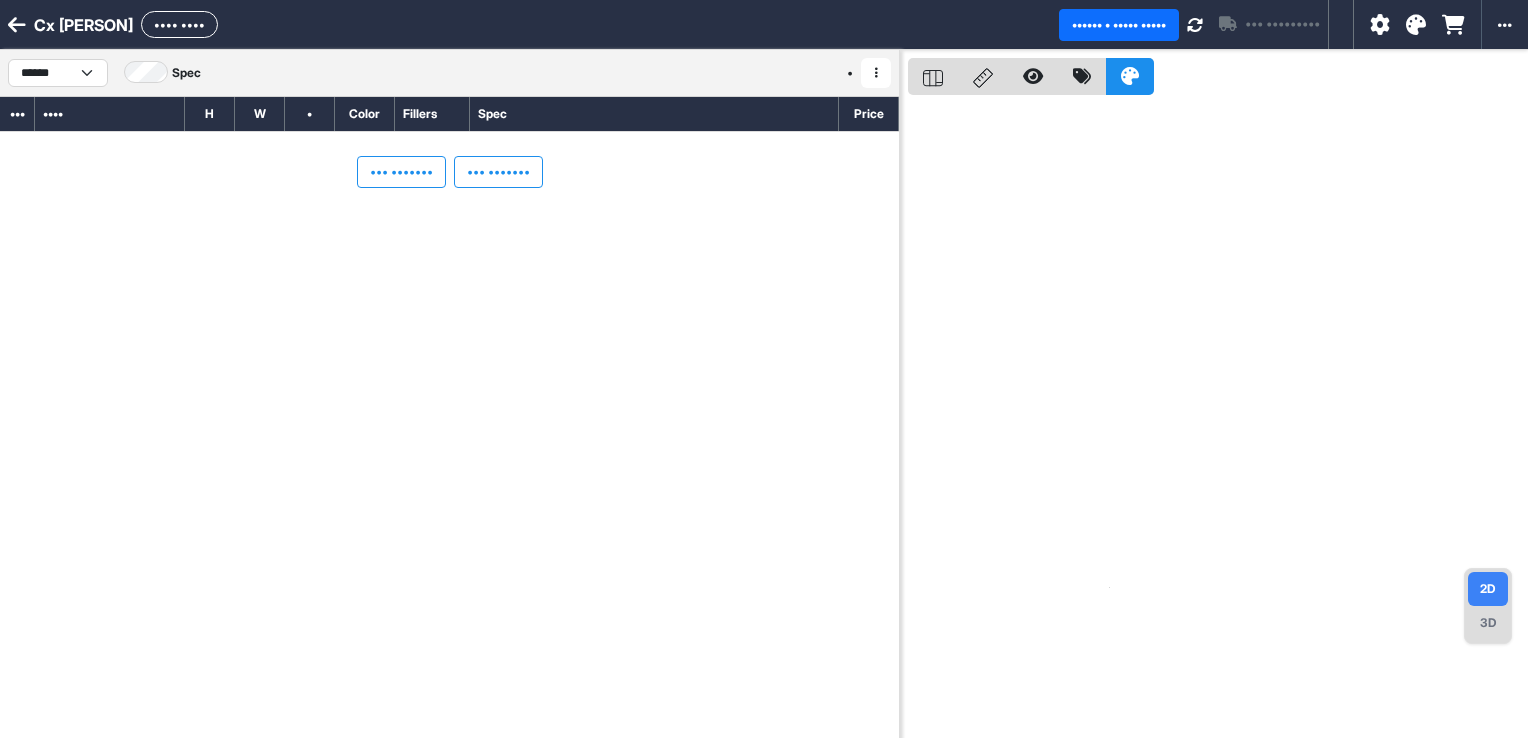 click on "•••• ••••" at bounding box center [179, 24] 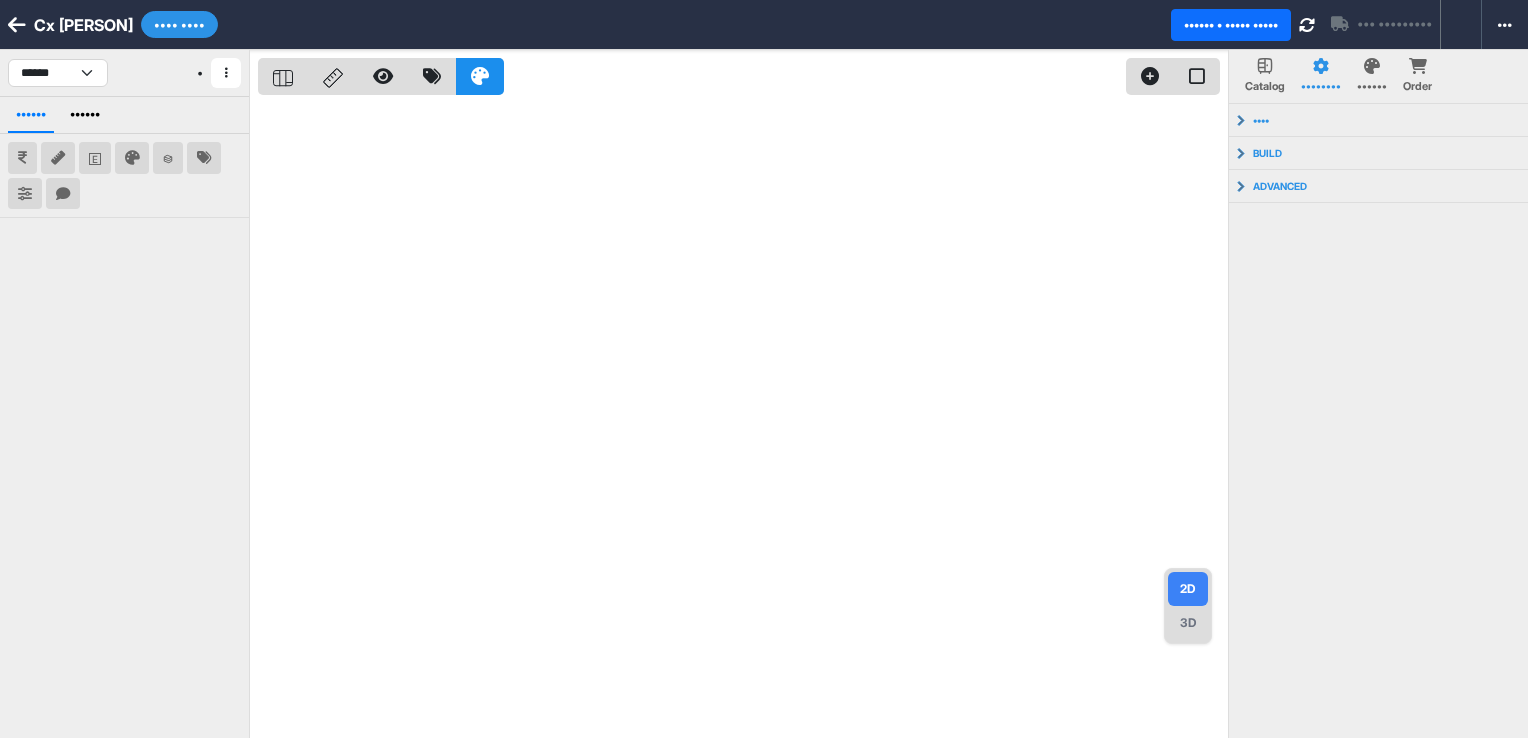 click on "•••• ••••" at bounding box center [179, 24] 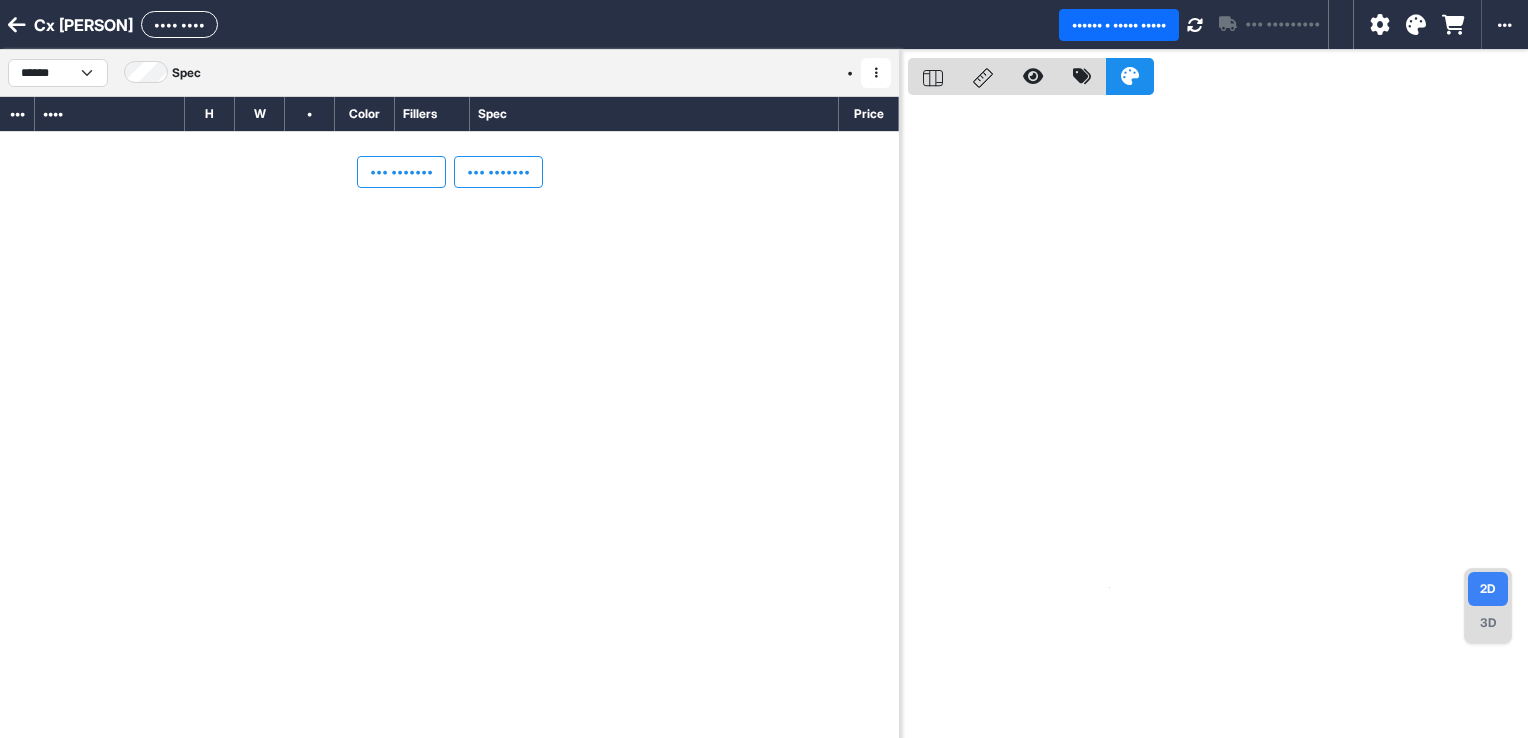 click on "•••• ••••" at bounding box center (179, 24) 